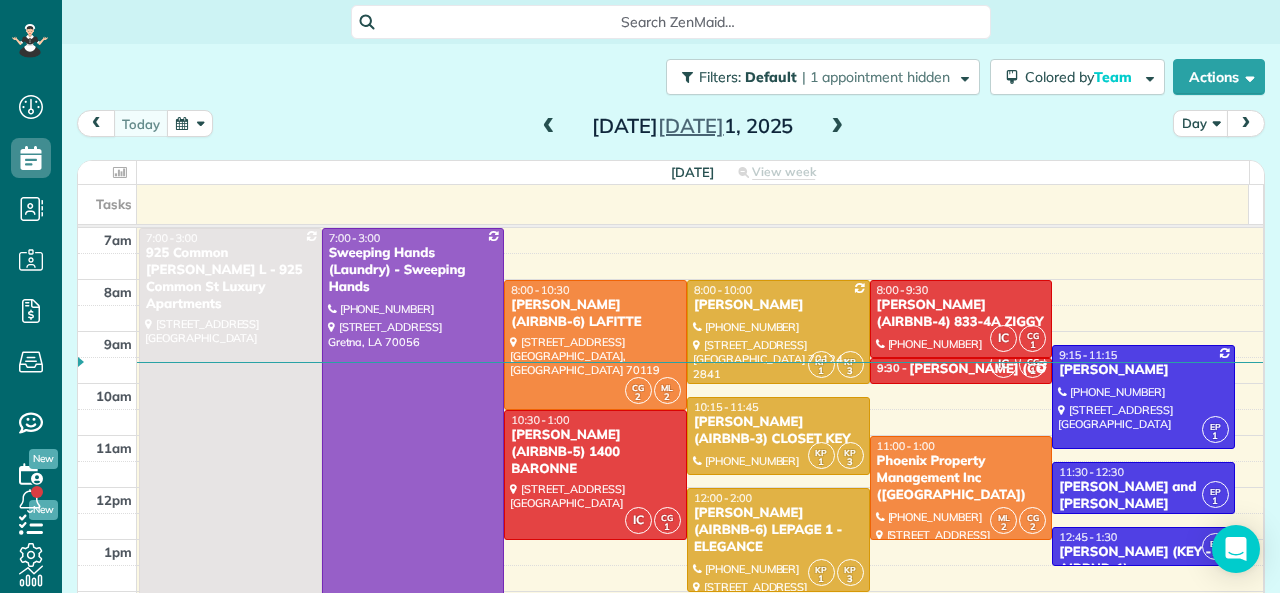 scroll, scrollTop: 0, scrollLeft: 0, axis: both 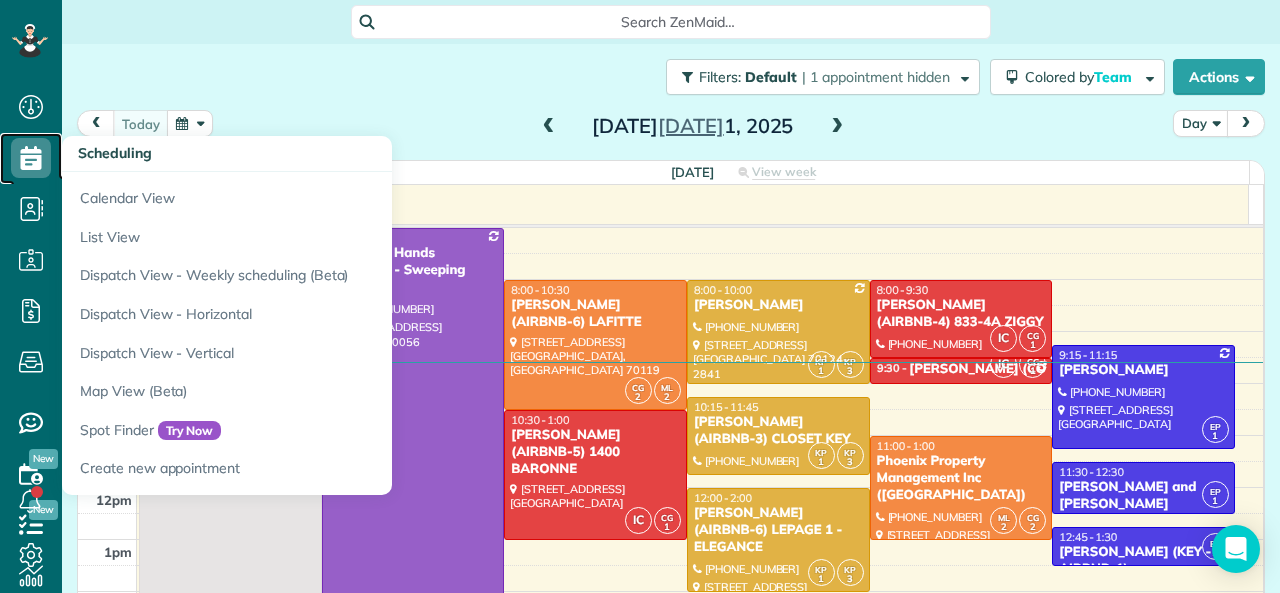 click 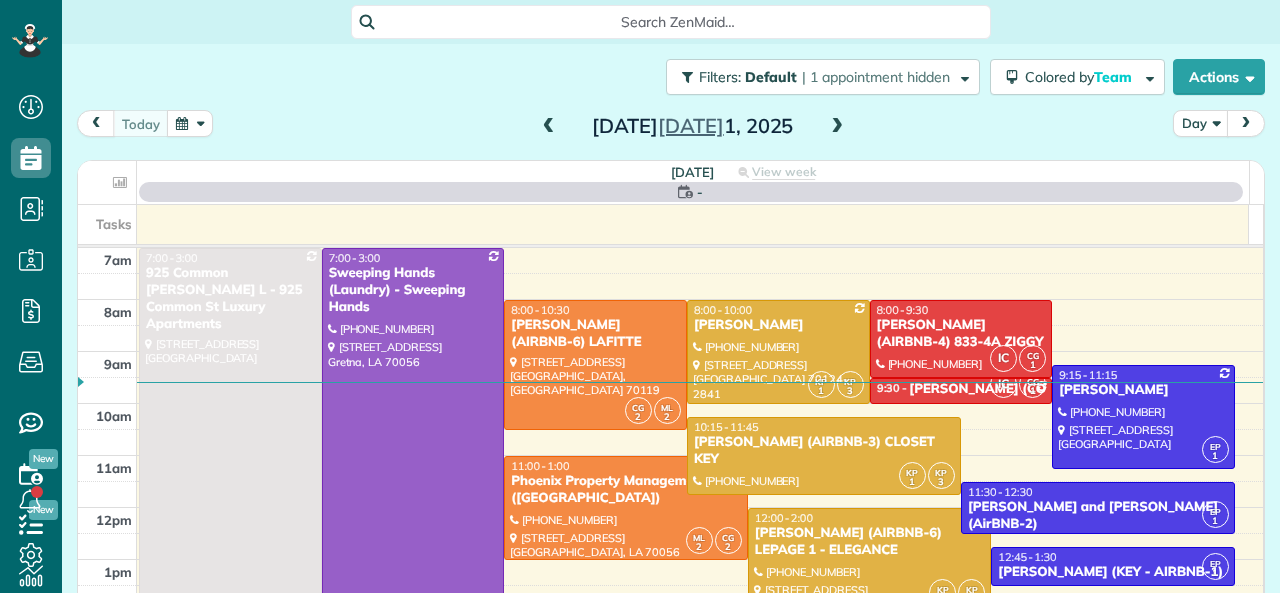 scroll, scrollTop: 0, scrollLeft: 0, axis: both 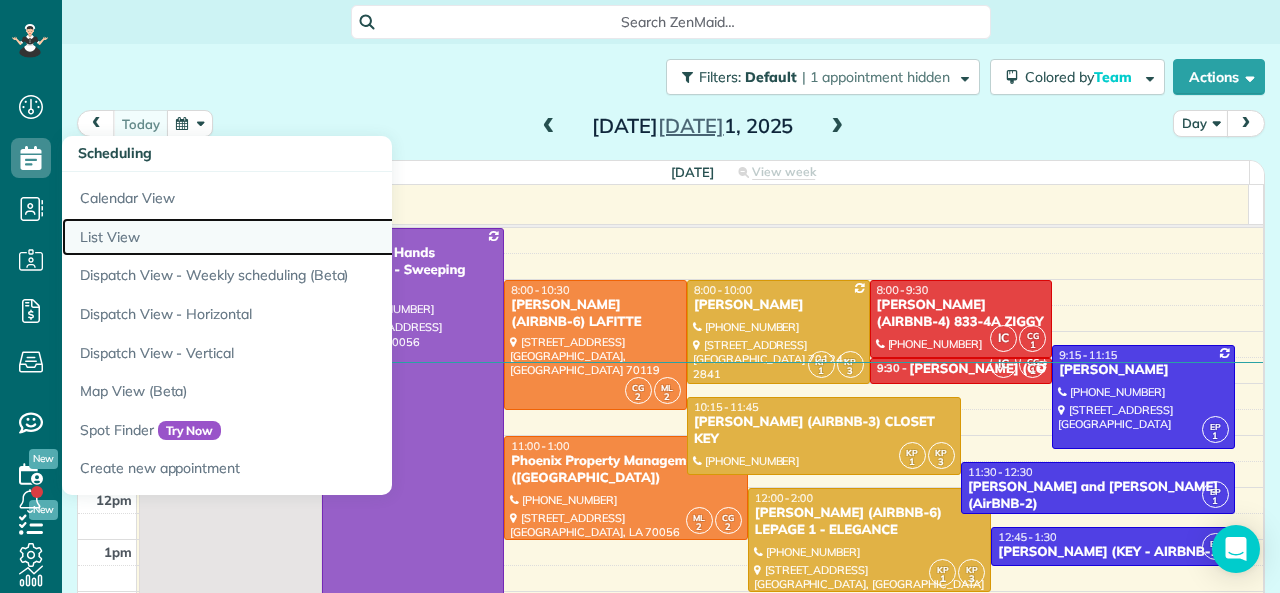 click on "List View" at bounding box center (312, 237) 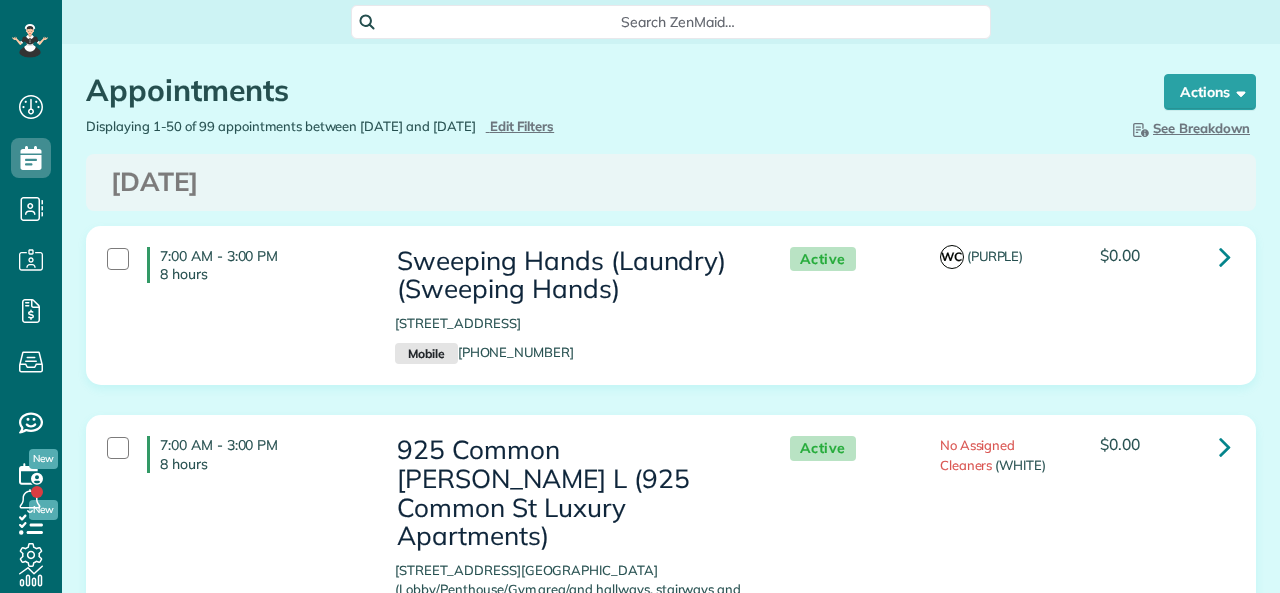 scroll, scrollTop: 0, scrollLeft: 0, axis: both 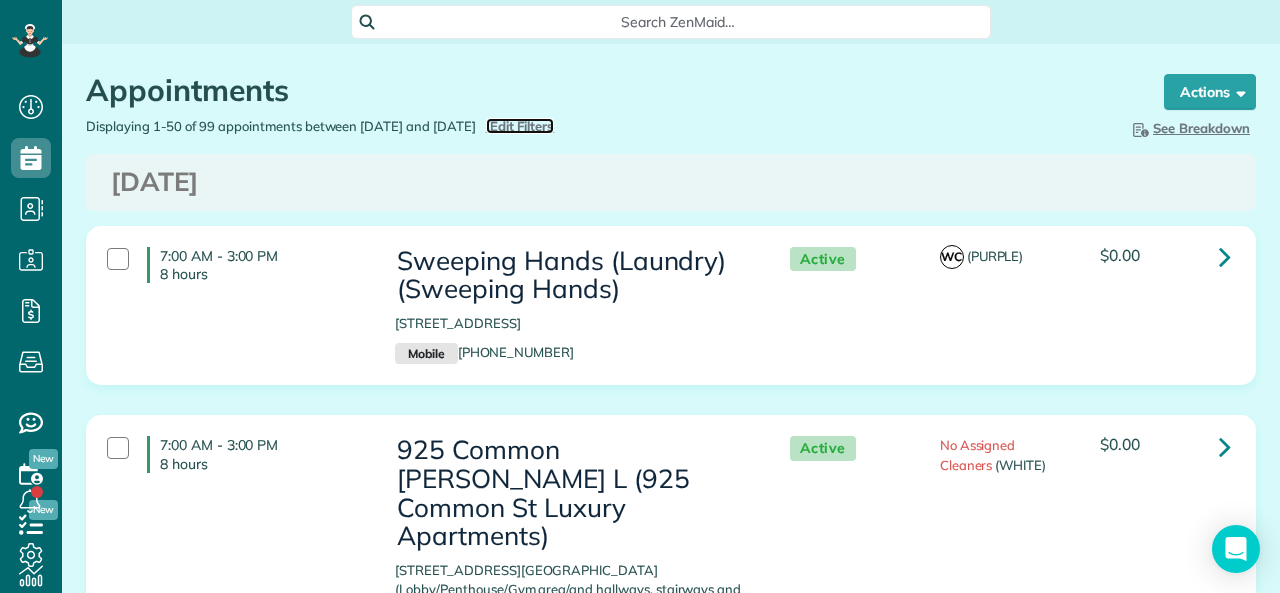 click on "Edit Filters" at bounding box center (522, 126) 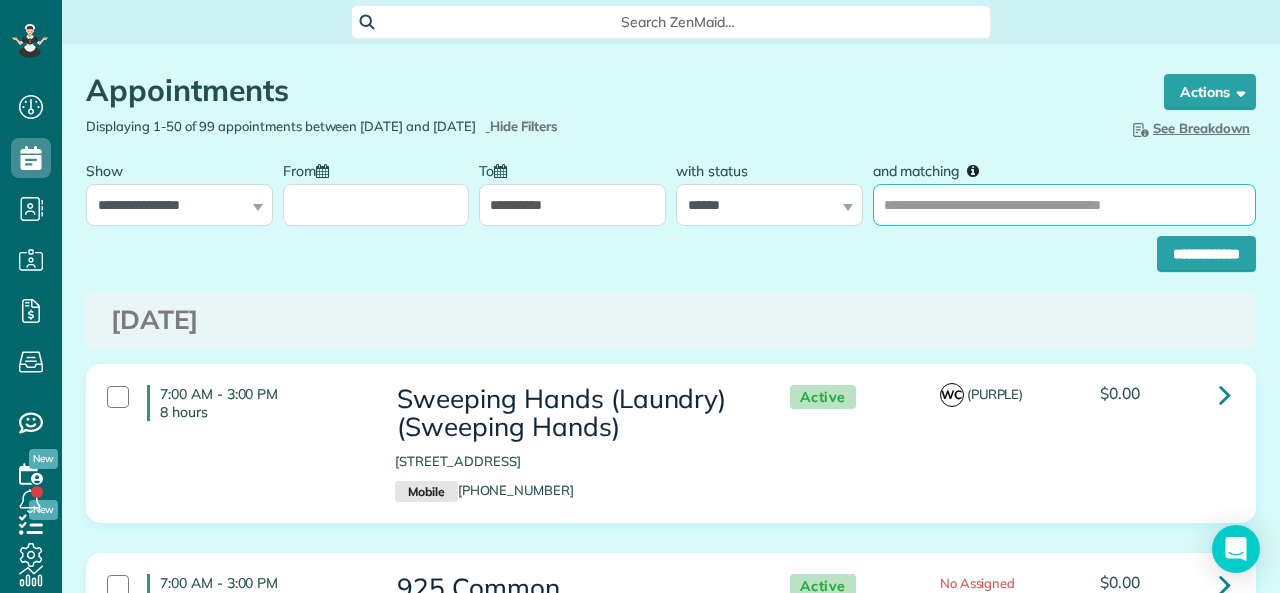 click on "and matching" at bounding box center [1064, 205] 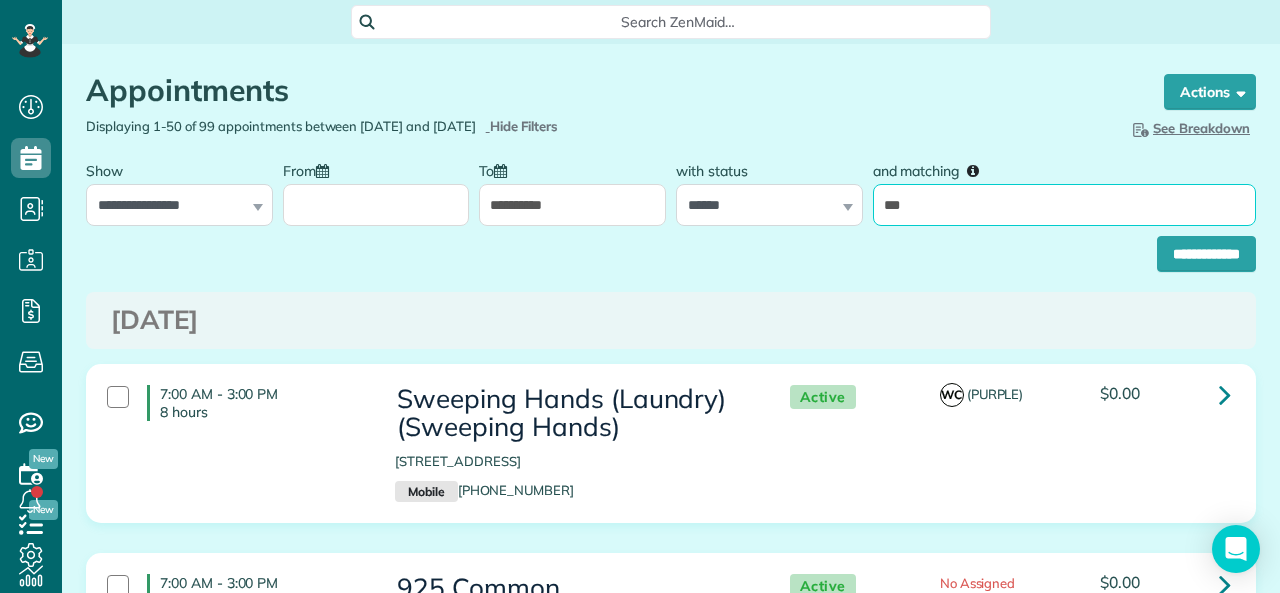 type on "***" 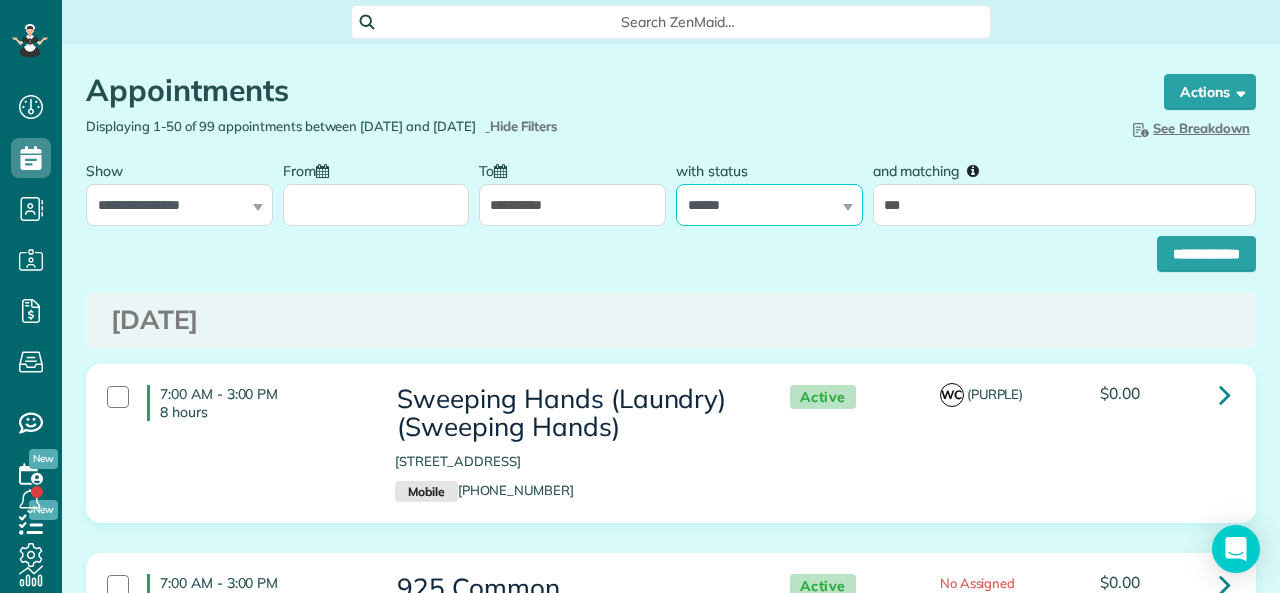 click on "**********" at bounding box center [769, 205] 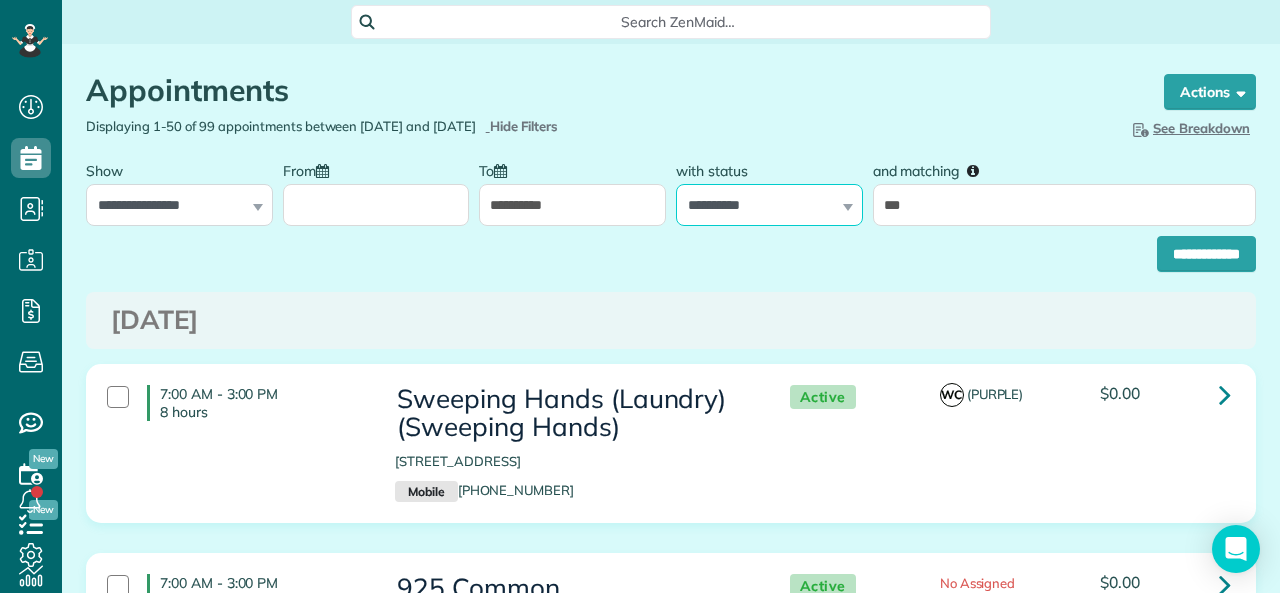 click on "**********" at bounding box center [769, 205] 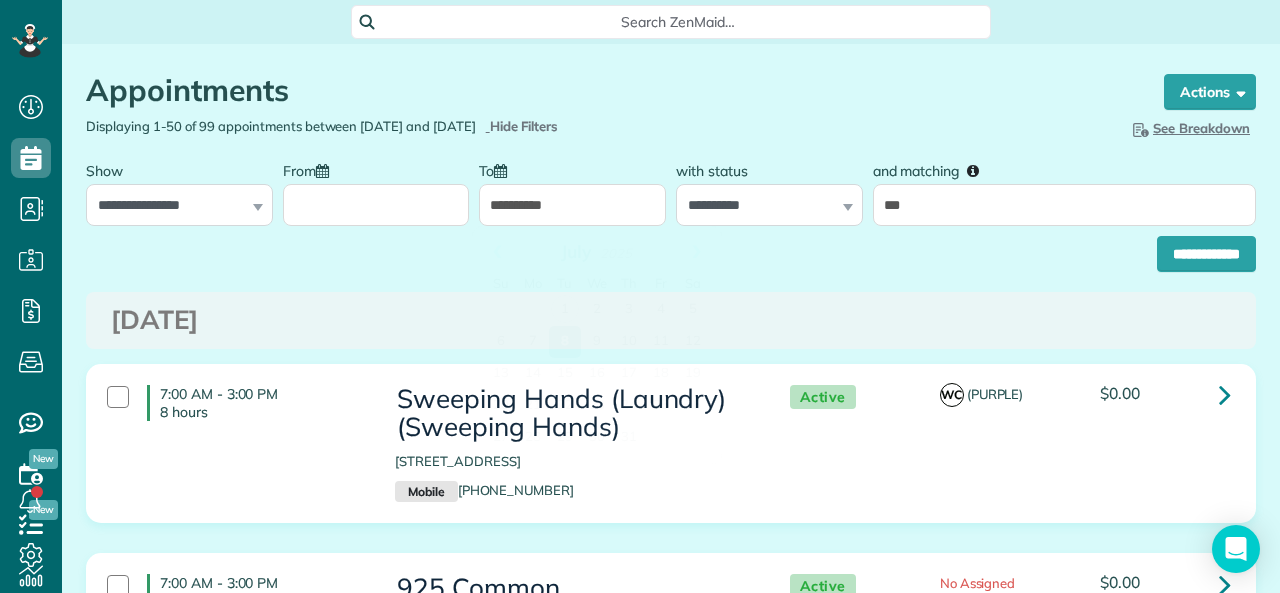 click on "**********" at bounding box center [572, 205] 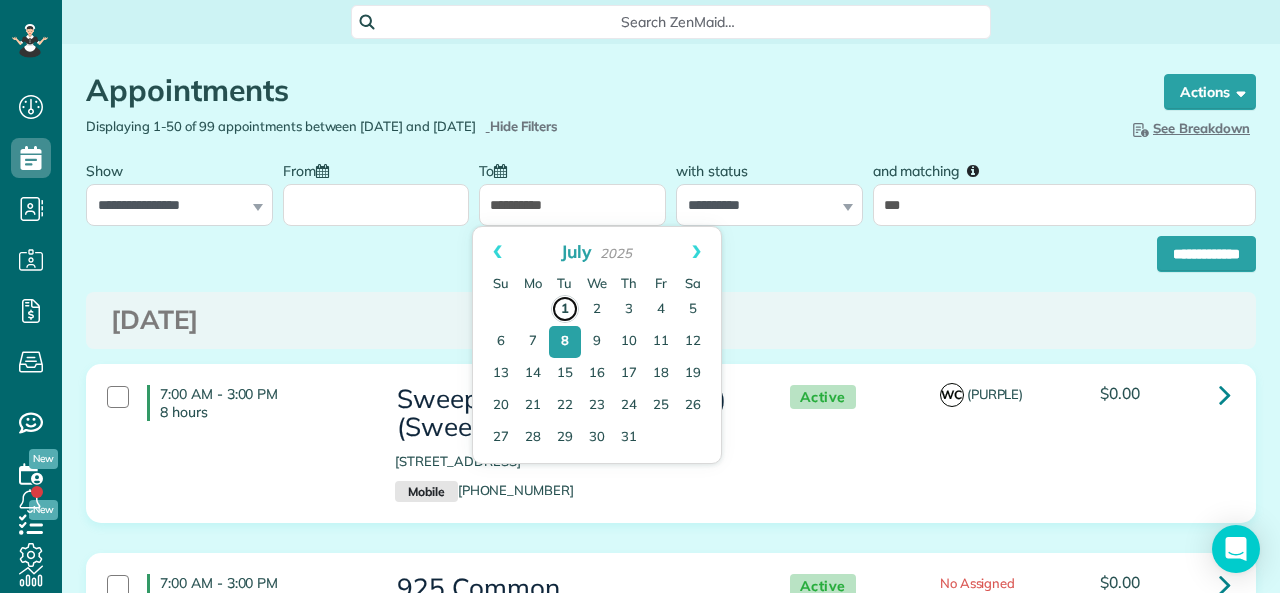 click on "1" at bounding box center (565, 309) 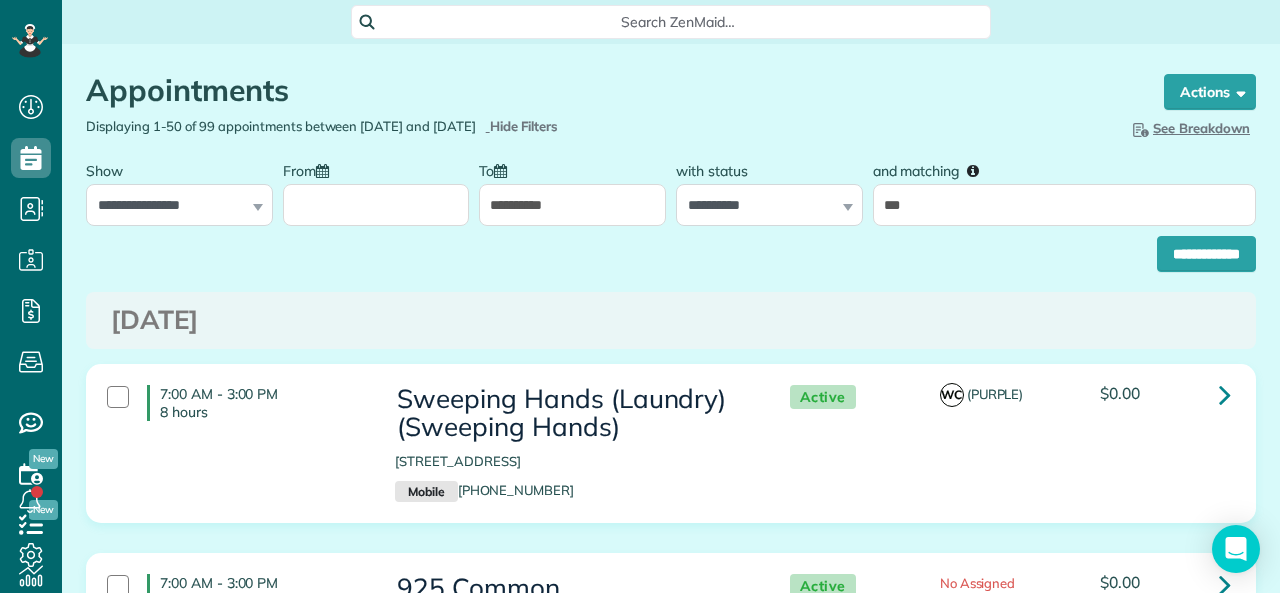 click on "**********" at bounding box center (572, 205) 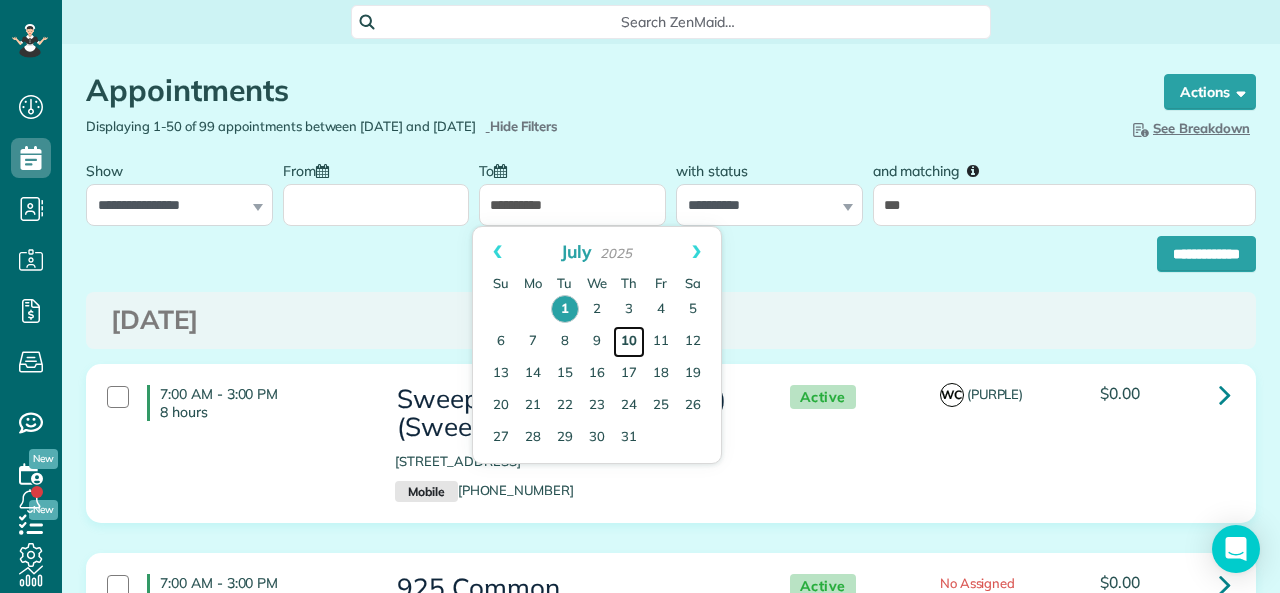 click on "10" at bounding box center [629, 342] 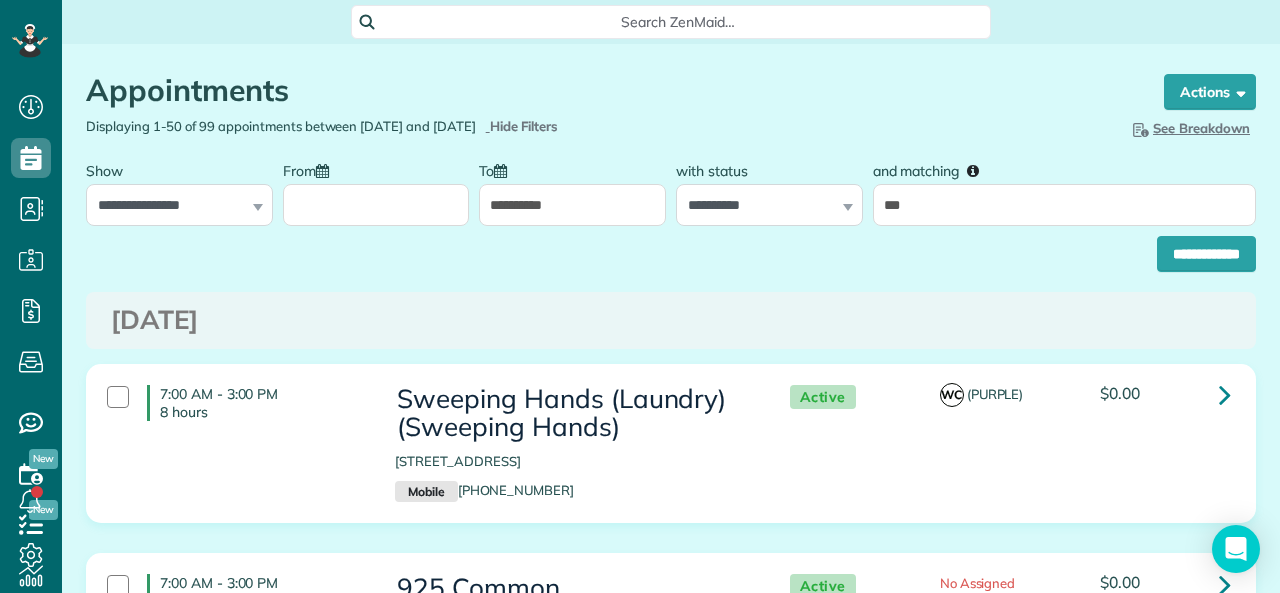 click on "**********" at bounding box center [671, 211] 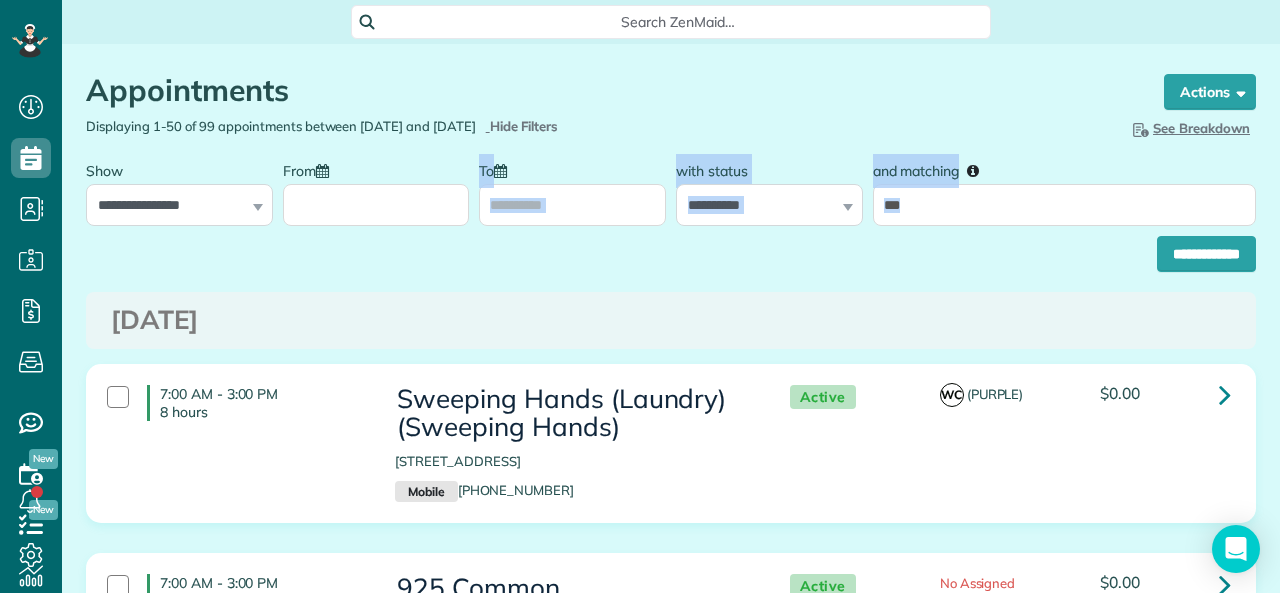 click on "From" at bounding box center (376, 205) 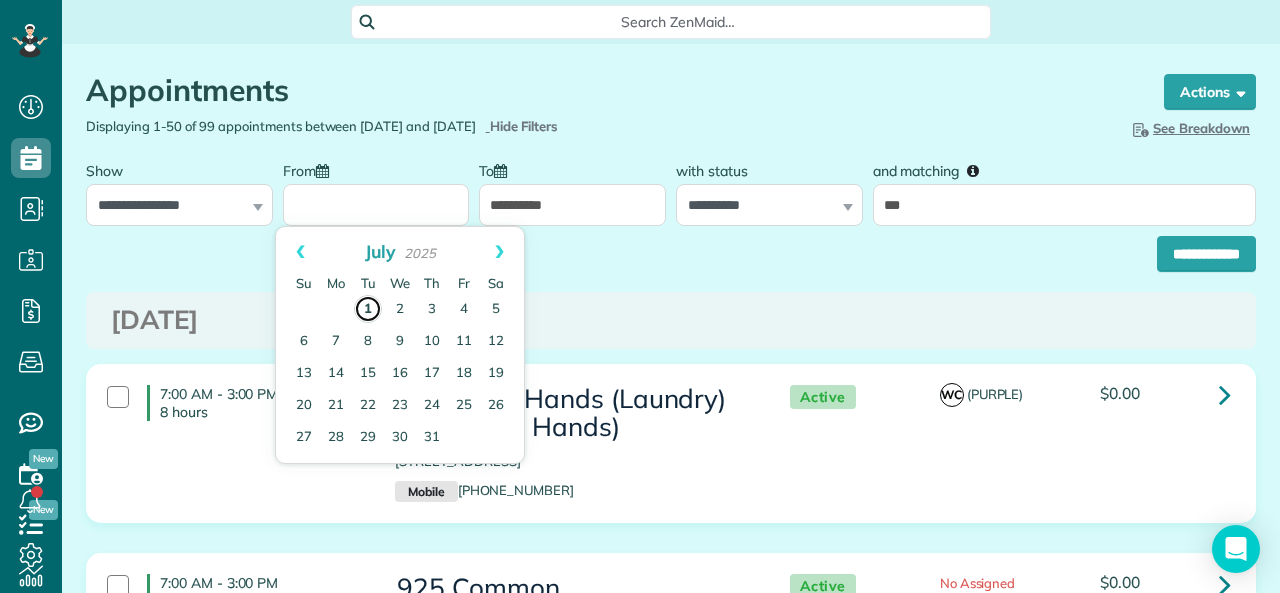 click on "1" at bounding box center (368, 309) 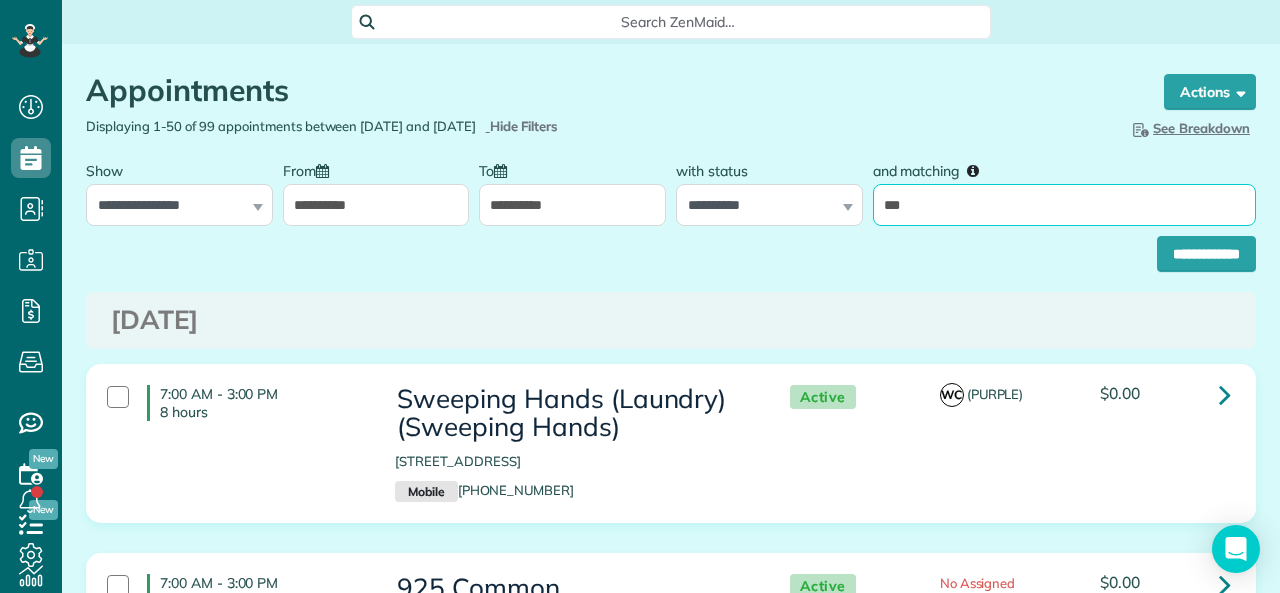 click on "***" at bounding box center [1064, 205] 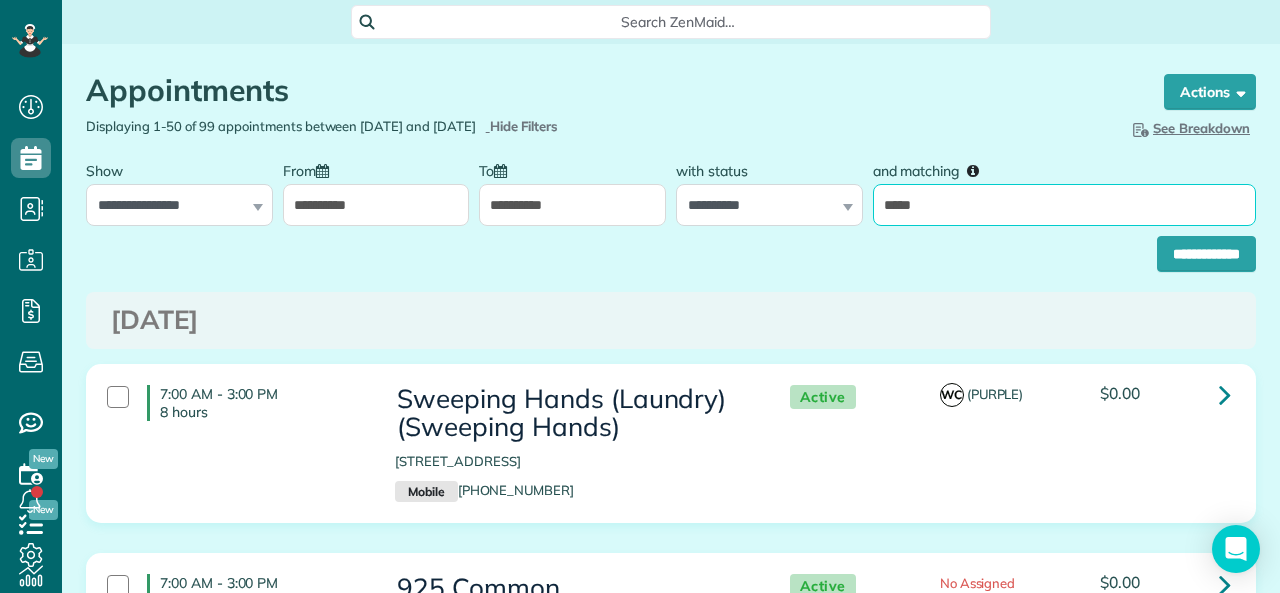 type on "*****" 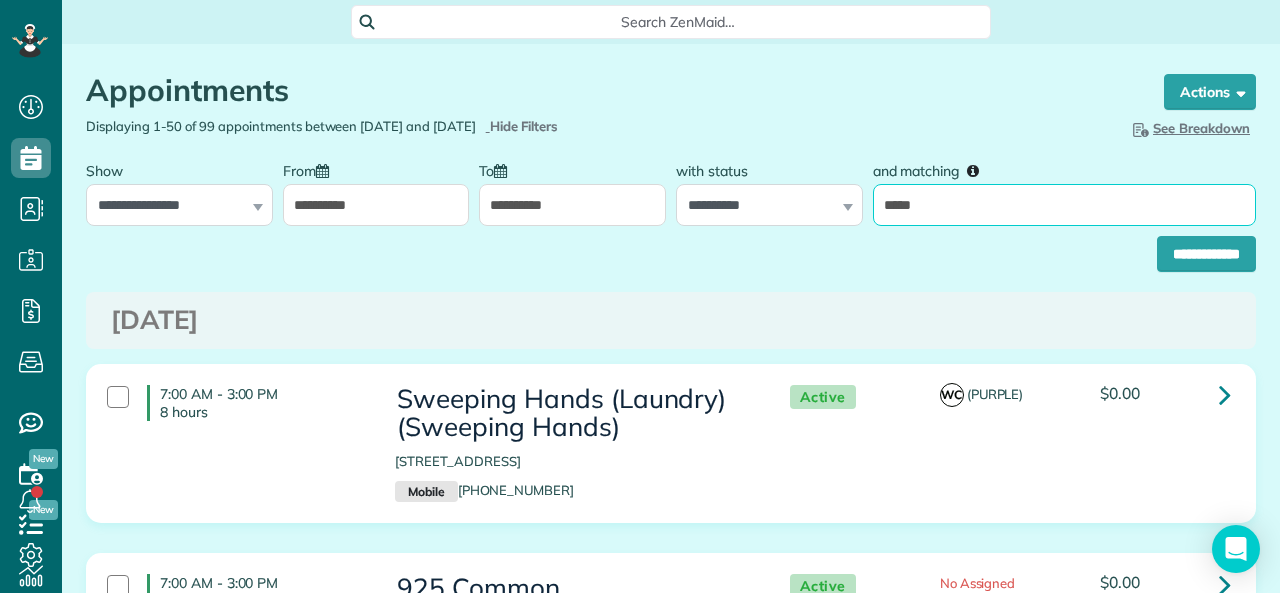 click on "**********" at bounding box center (1206, 254) 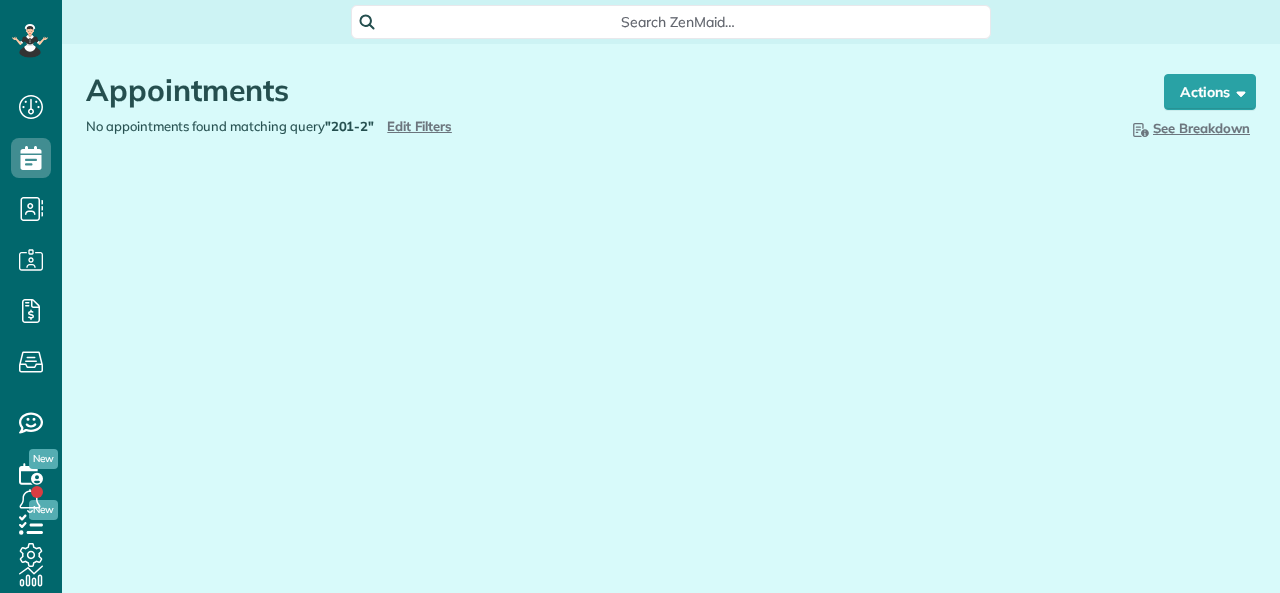 scroll, scrollTop: 0, scrollLeft: 0, axis: both 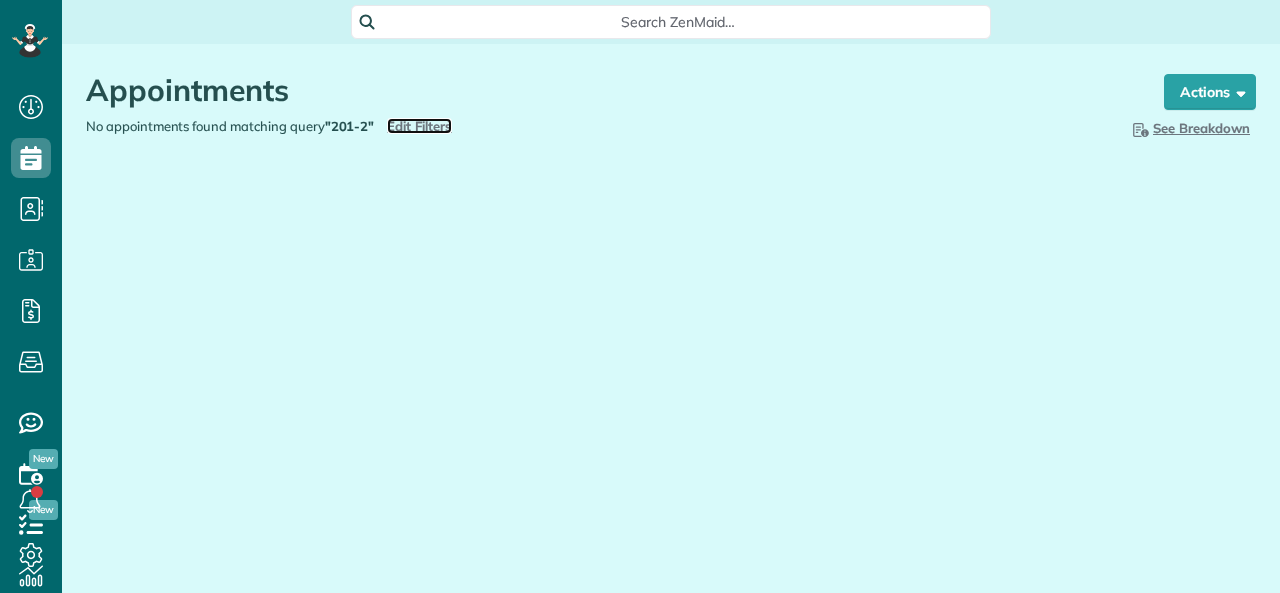 click on "Edit Filters" at bounding box center [419, 126] 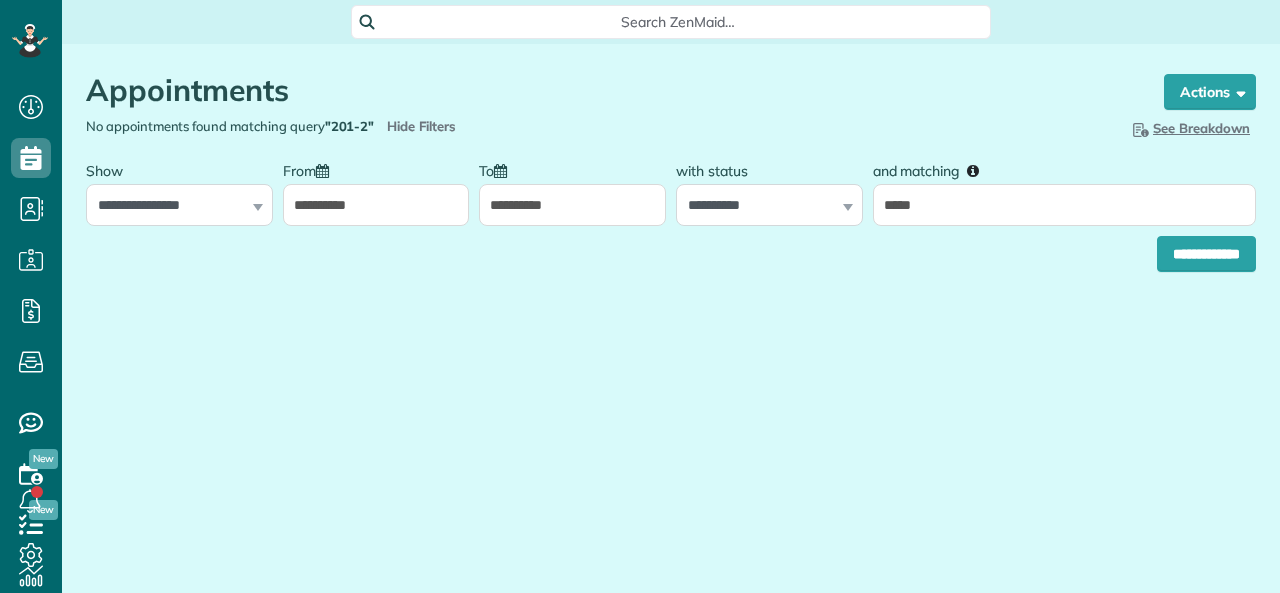 click on "**********" at bounding box center (376, 205) 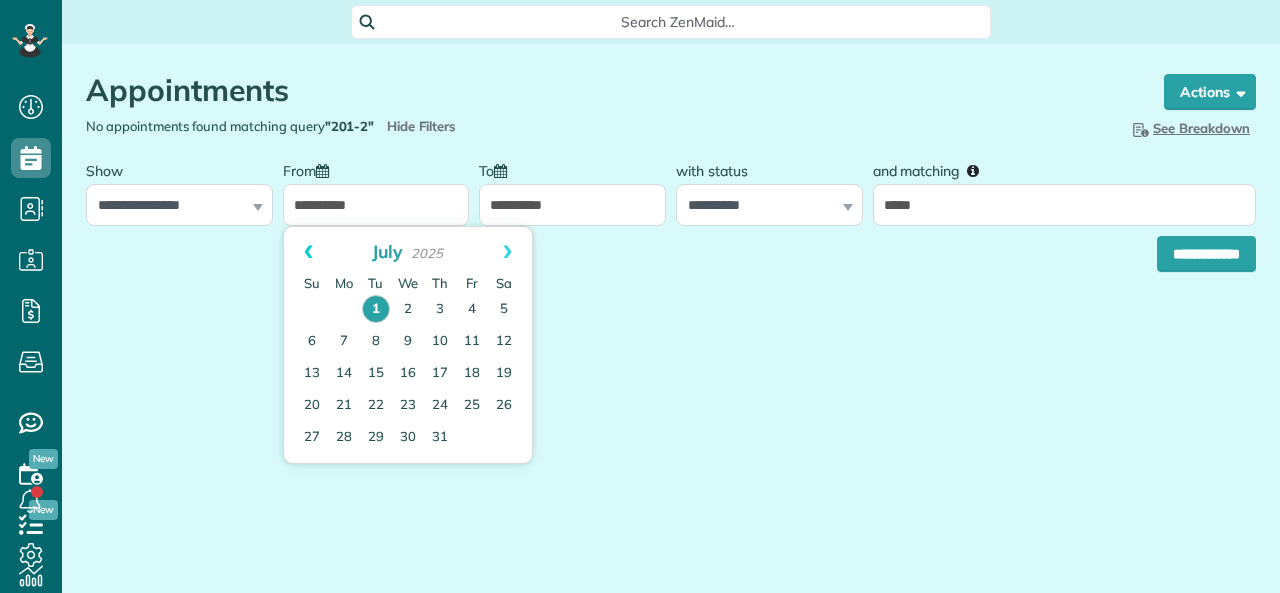 click on "Prev" at bounding box center (308, 252) 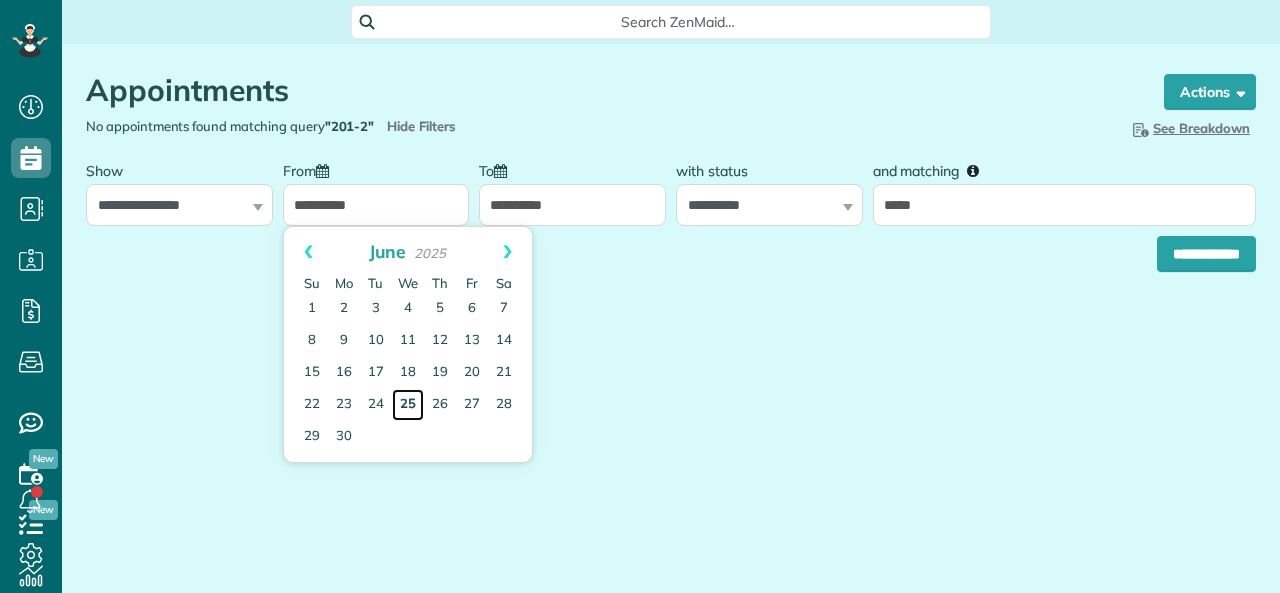 click on "25" at bounding box center (408, 405) 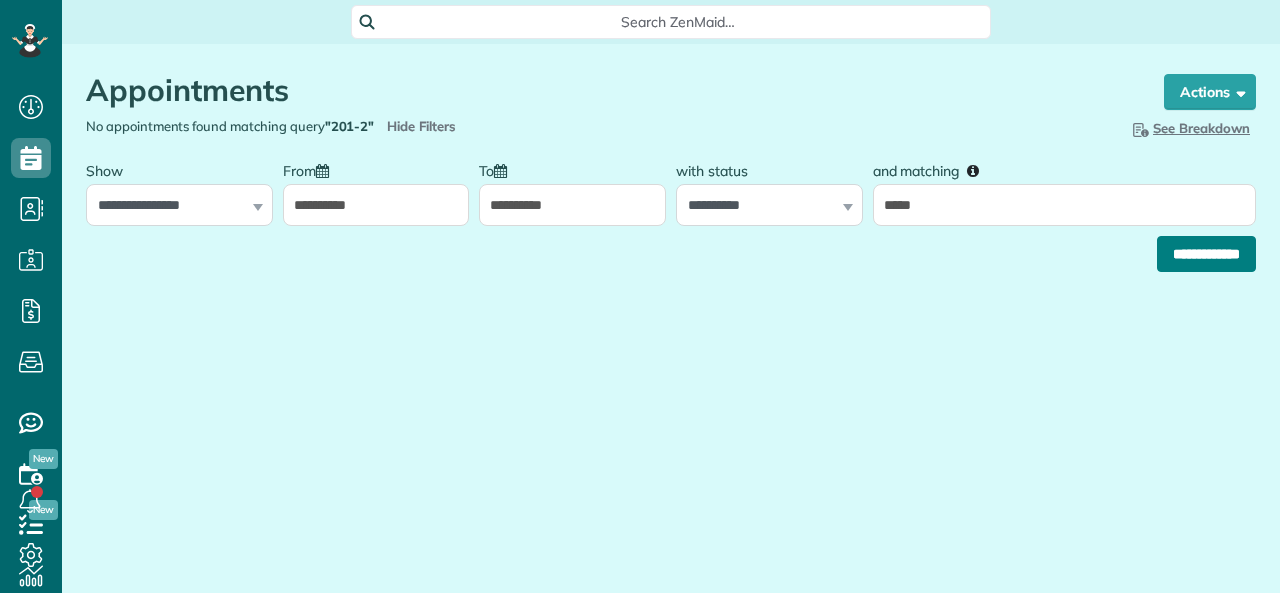 click on "**********" at bounding box center [1206, 254] 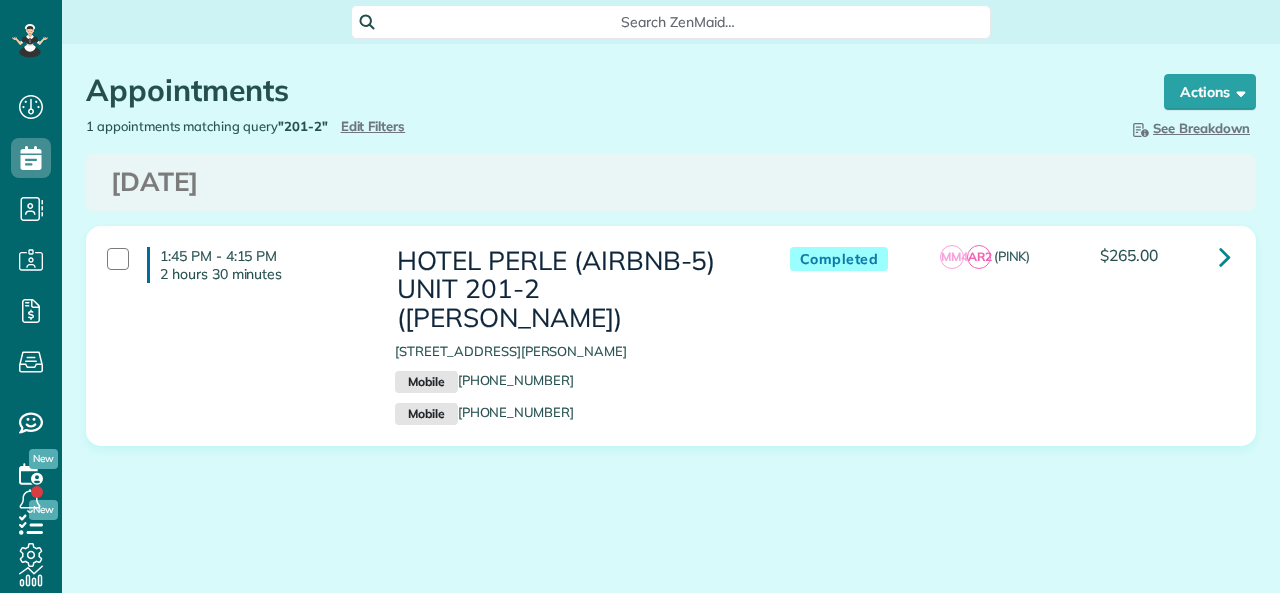 scroll, scrollTop: 0, scrollLeft: 0, axis: both 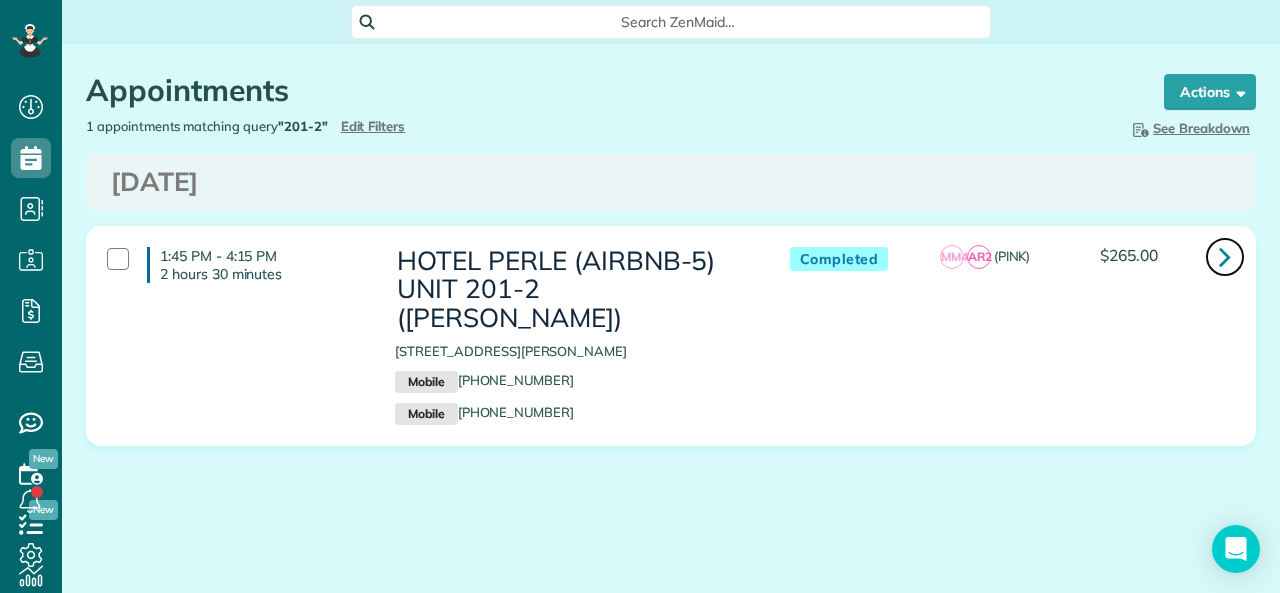 click at bounding box center [1225, 256] 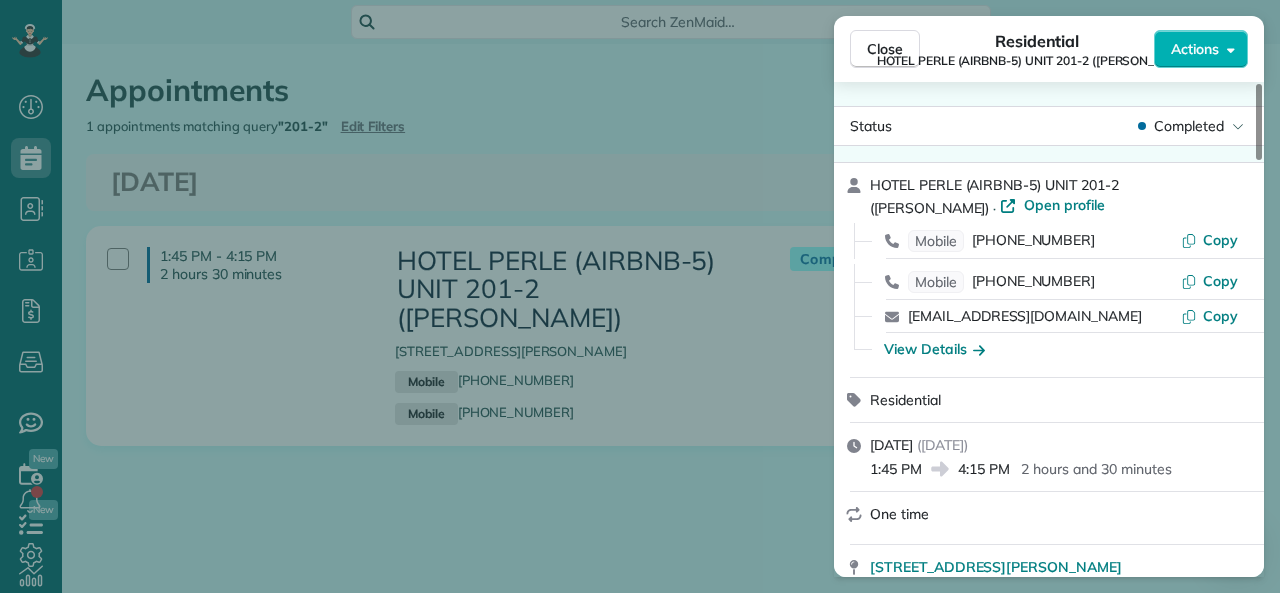 click on "Actions" at bounding box center [1195, 49] 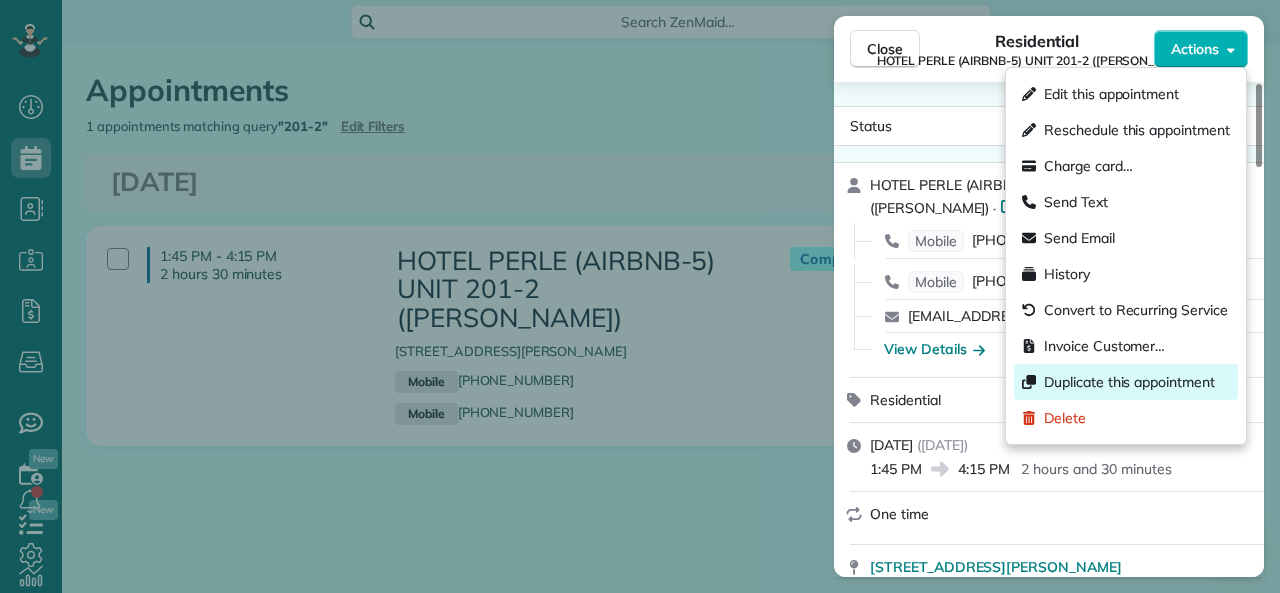 click on "Duplicate this appointment" at bounding box center (1129, 382) 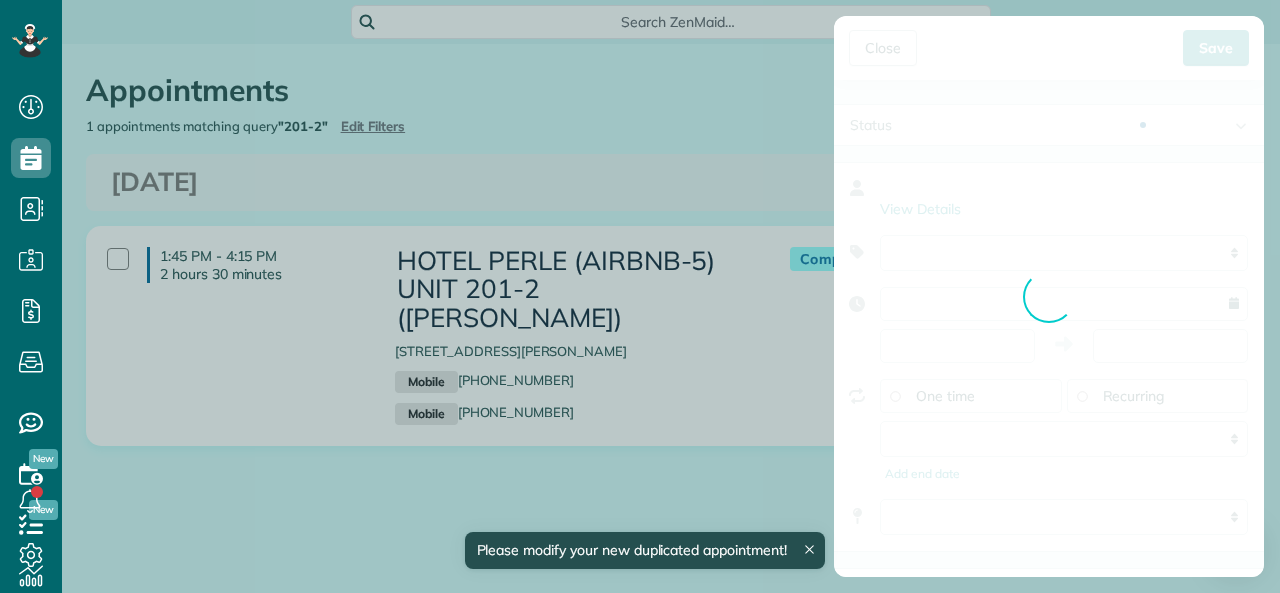 type on "**********" 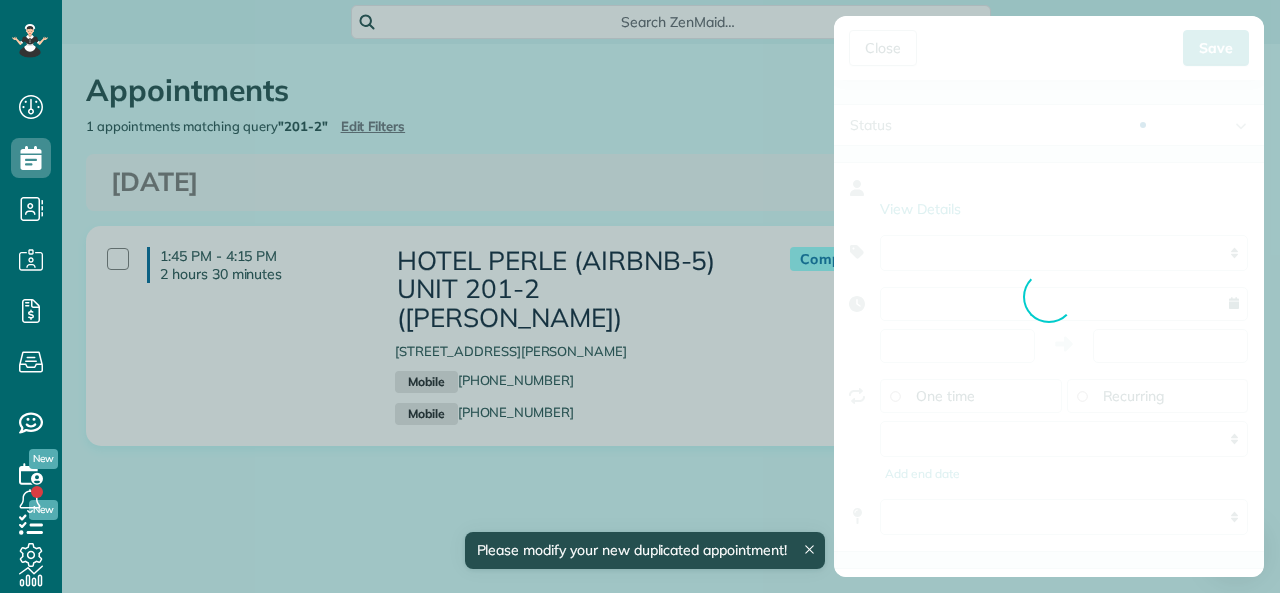 type on "*****" 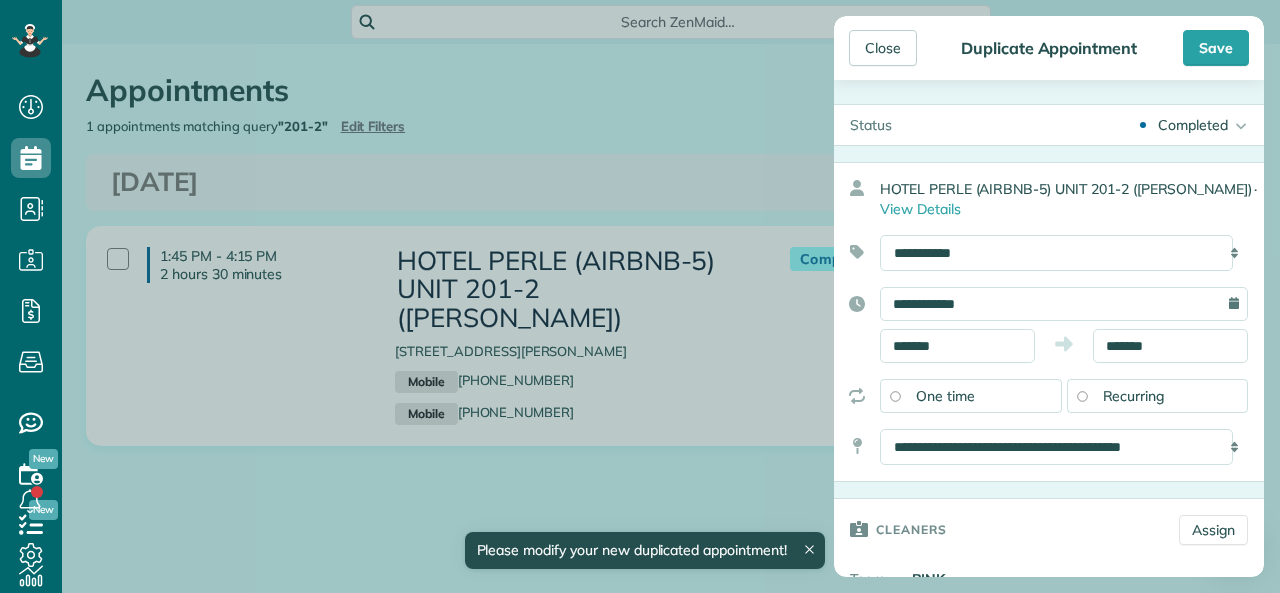 click on "Completed" at bounding box center (1193, 125) 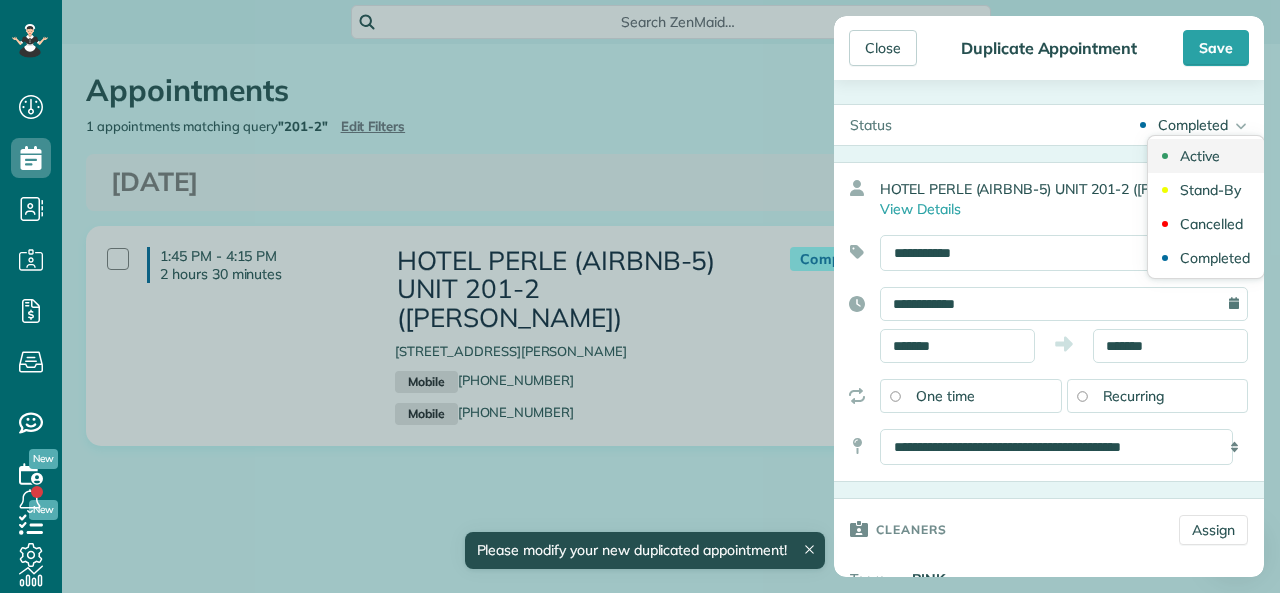 click on "Active" at bounding box center [1200, 156] 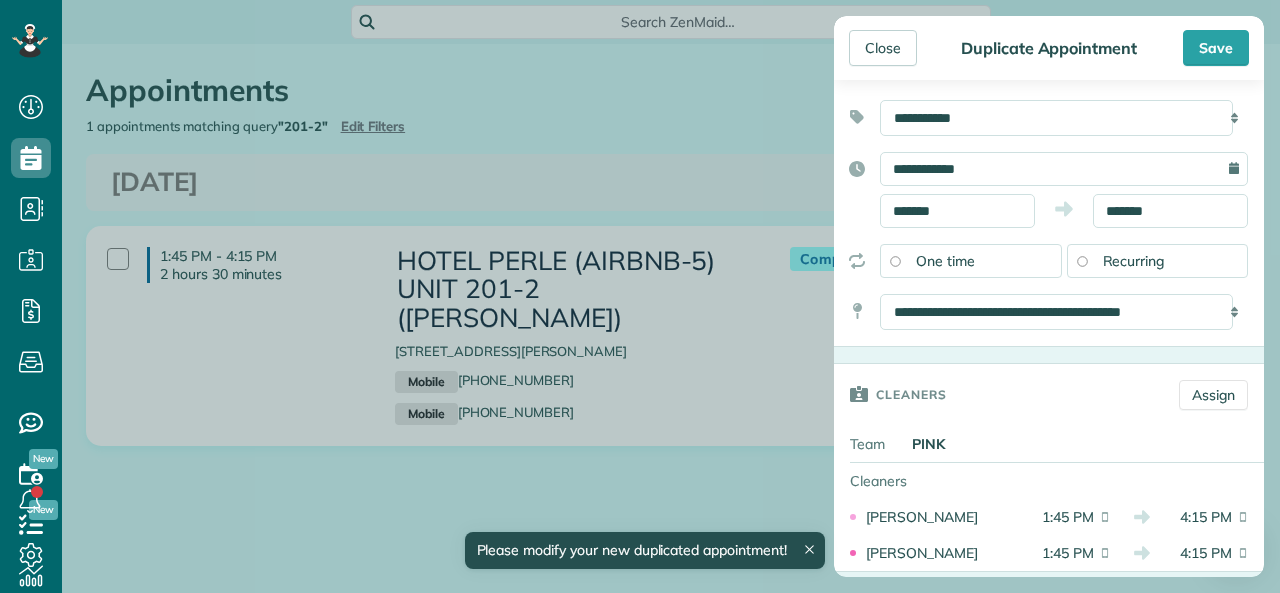 scroll, scrollTop: 100, scrollLeft: 0, axis: vertical 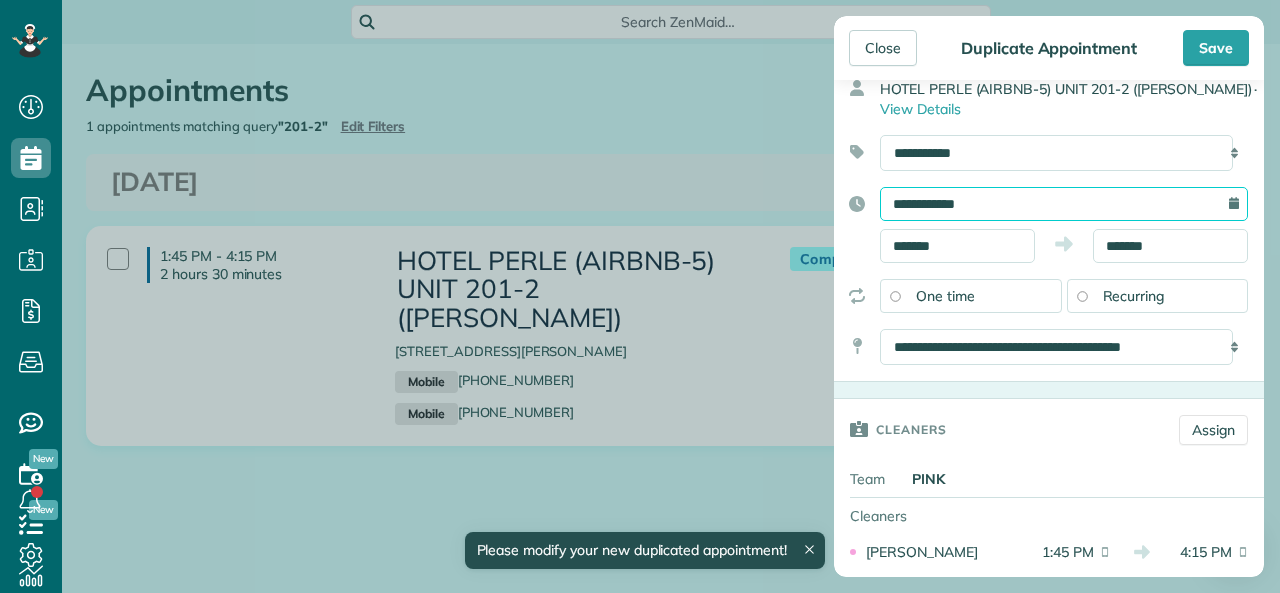 click on "**********" at bounding box center [1064, 204] 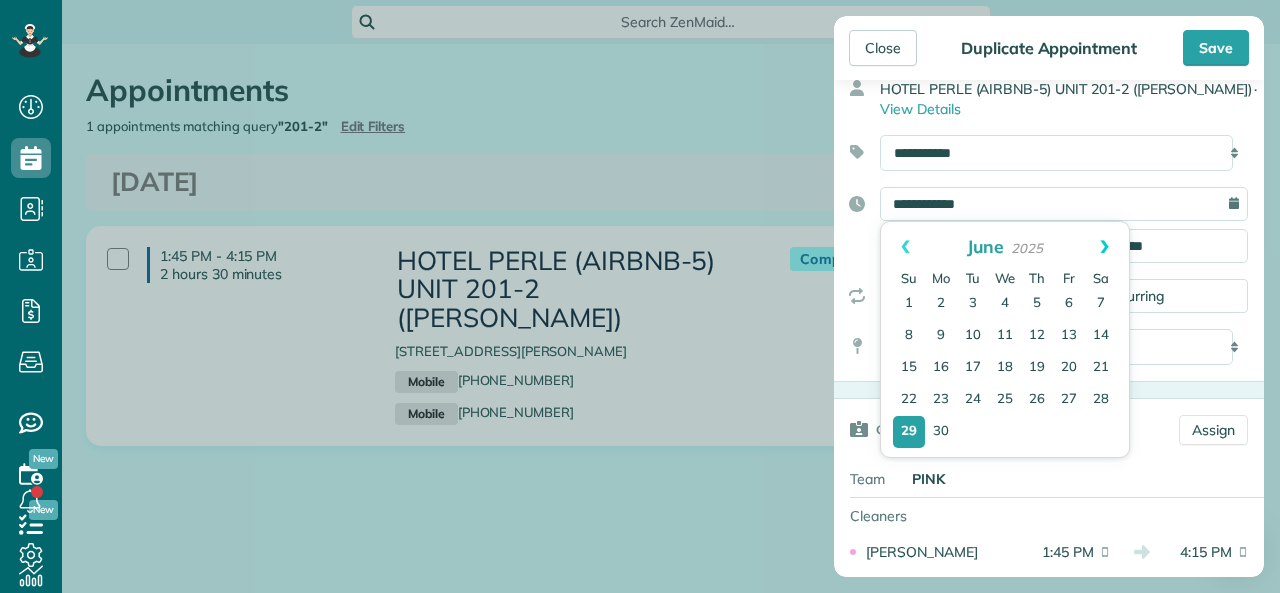 click on "Next" at bounding box center (1104, 247) 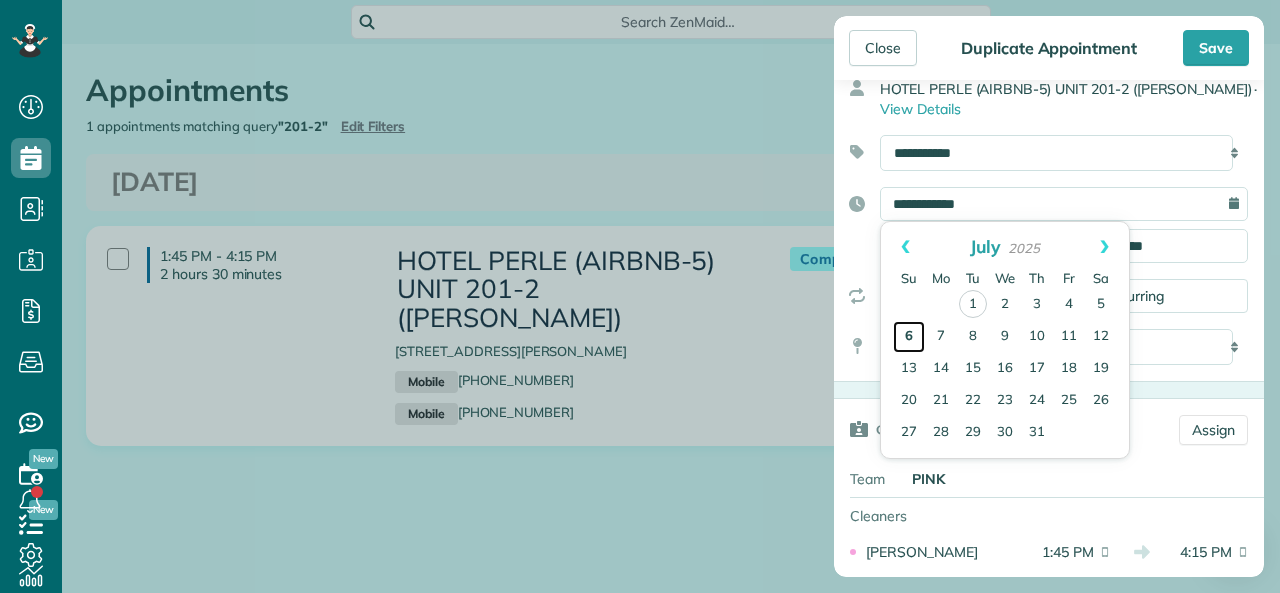 click on "6" at bounding box center [909, 337] 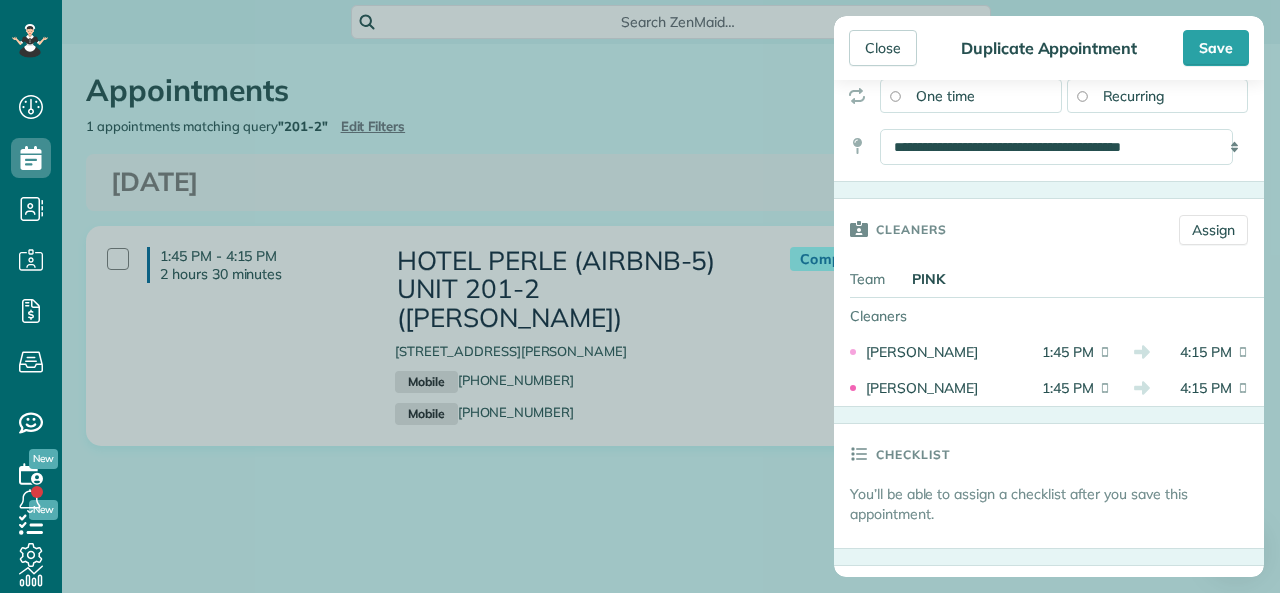 scroll, scrollTop: 400, scrollLeft: 0, axis: vertical 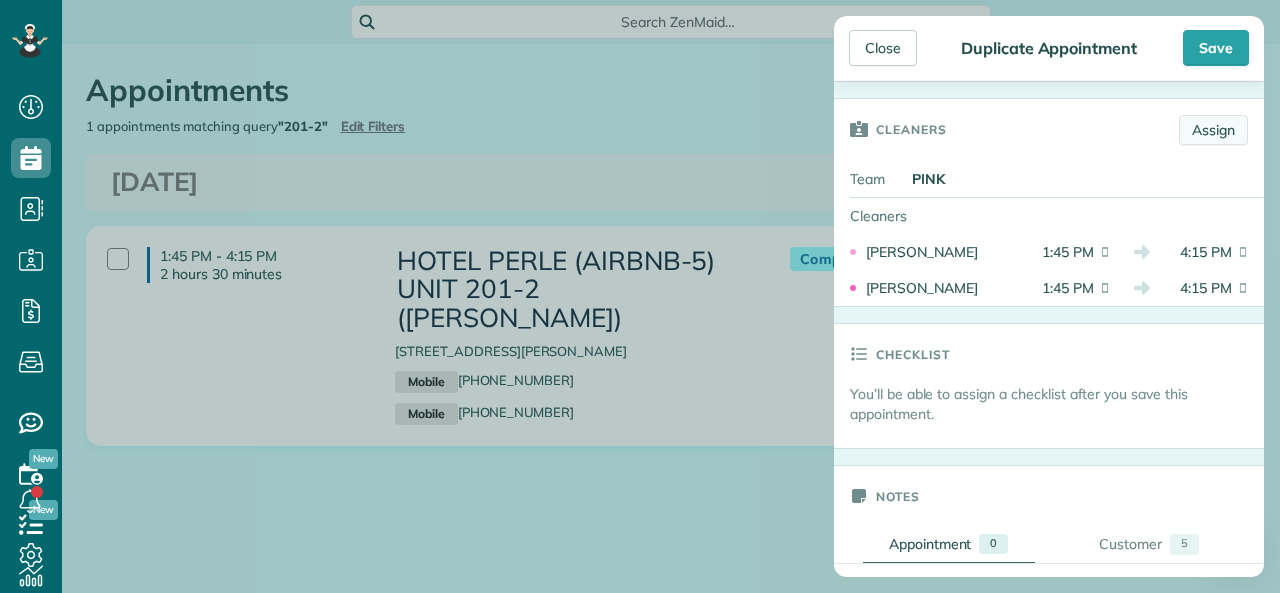 click on "Assign" at bounding box center (1213, 130) 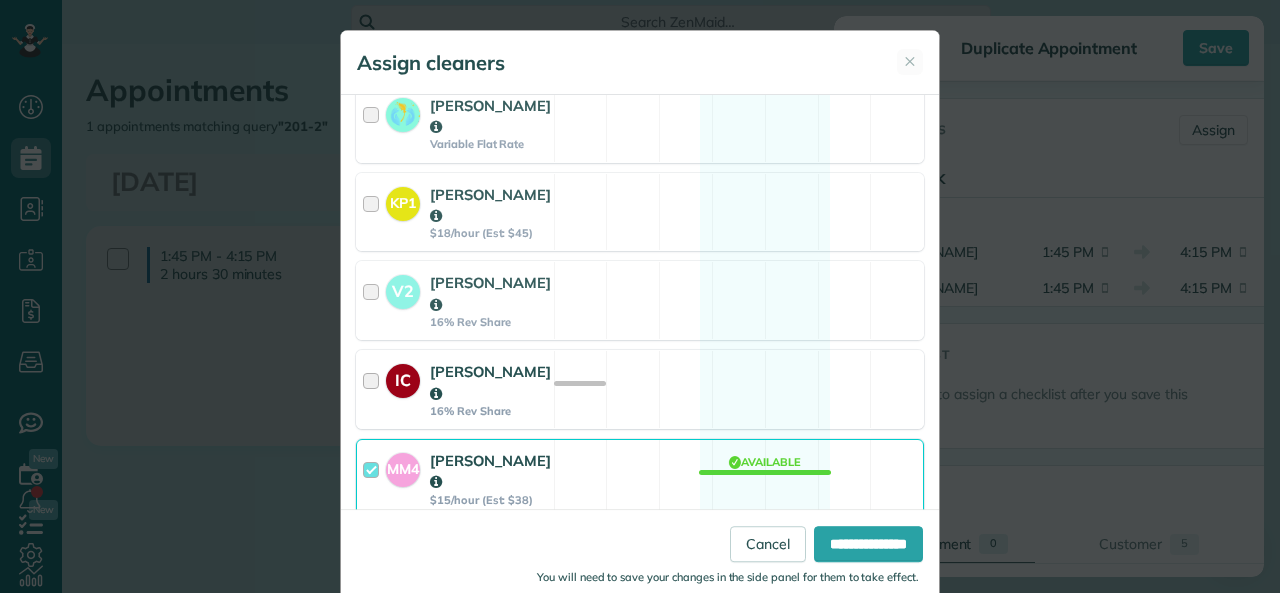 scroll, scrollTop: 600, scrollLeft: 0, axis: vertical 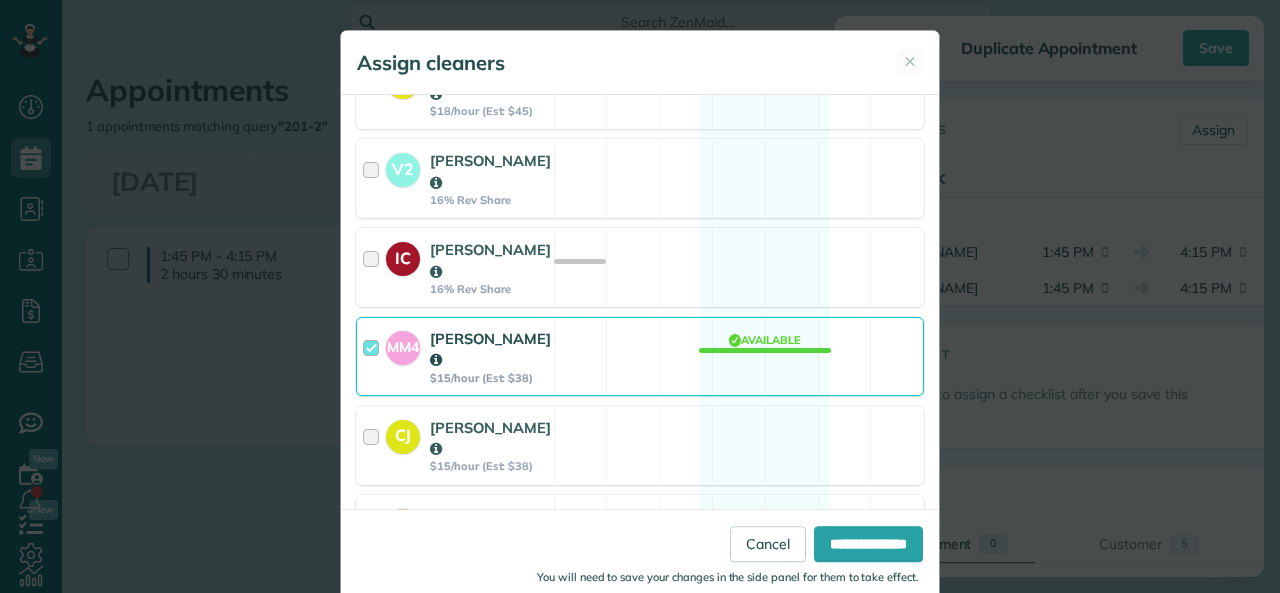 click at bounding box center (374, 356) 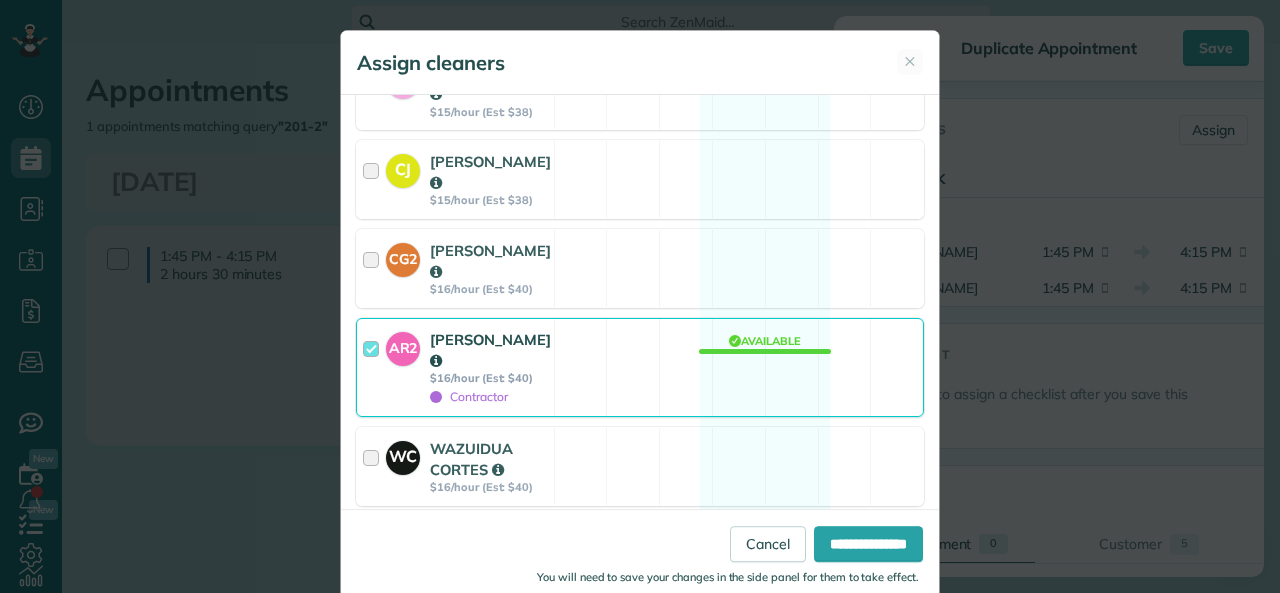 scroll, scrollTop: 900, scrollLeft: 0, axis: vertical 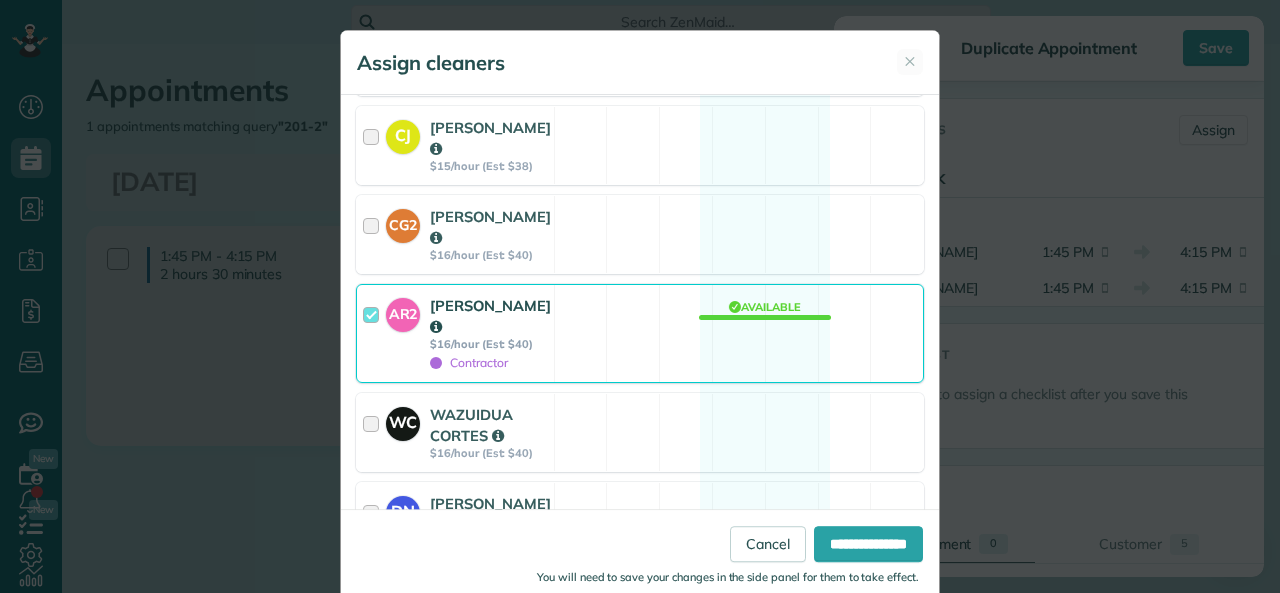 click at bounding box center (374, 333) 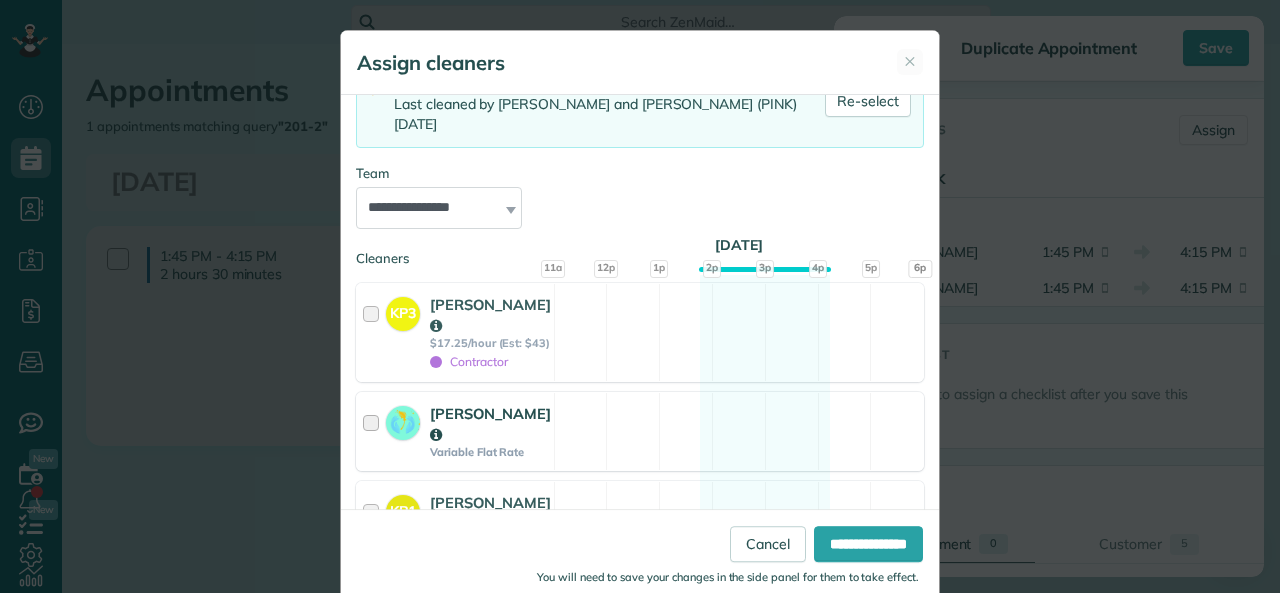 scroll, scrollTop: 0, scrollLeft: 0, axis: both 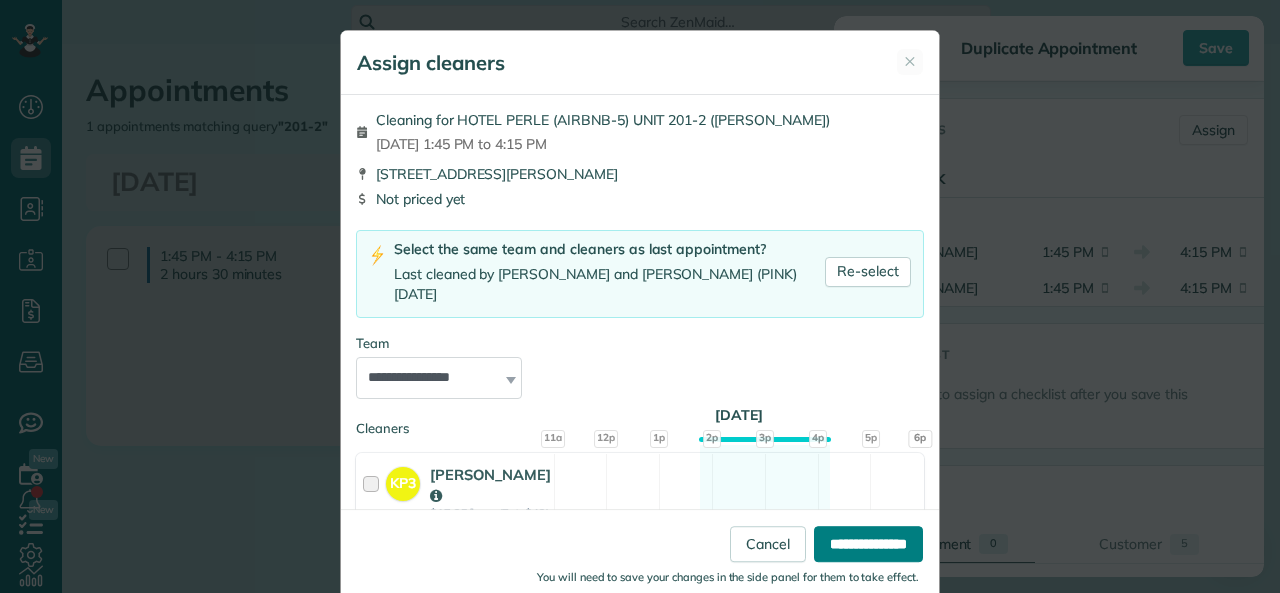 click on "**********" at bounding box center [868, 544] 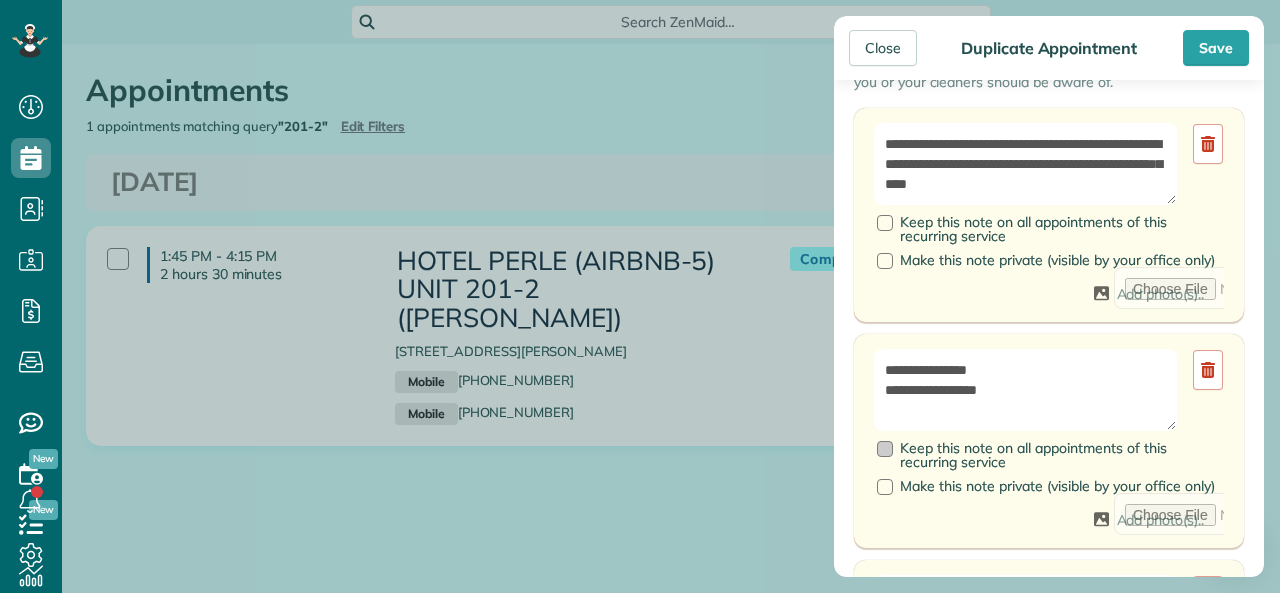 scroll, scrollTop: 1000, scrollLeft: 0, axis: vertical 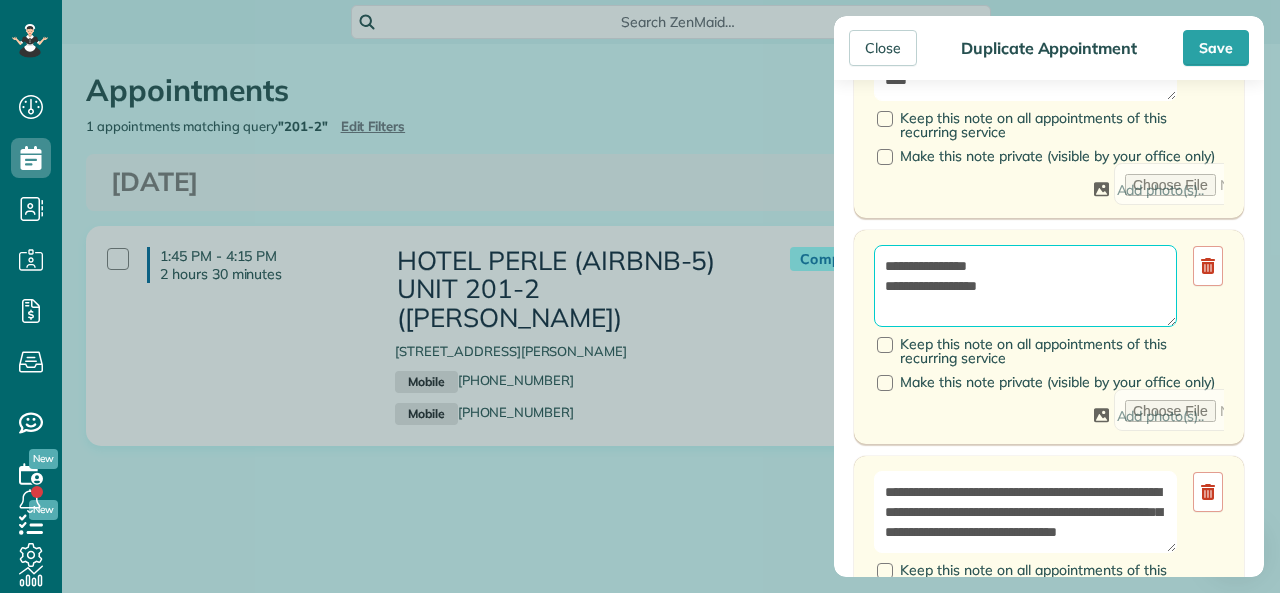 click on "**********" at bounding box center [1025, 286] 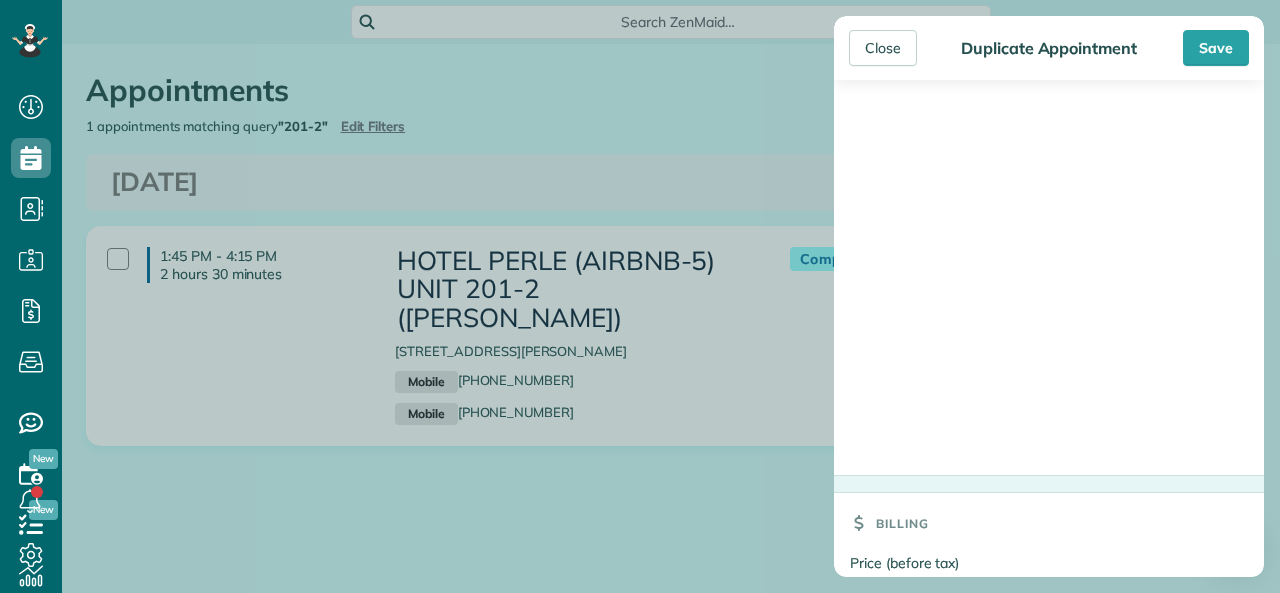 scroll, scrollTop: 2323, scrollLeft: 0, axis: vertical 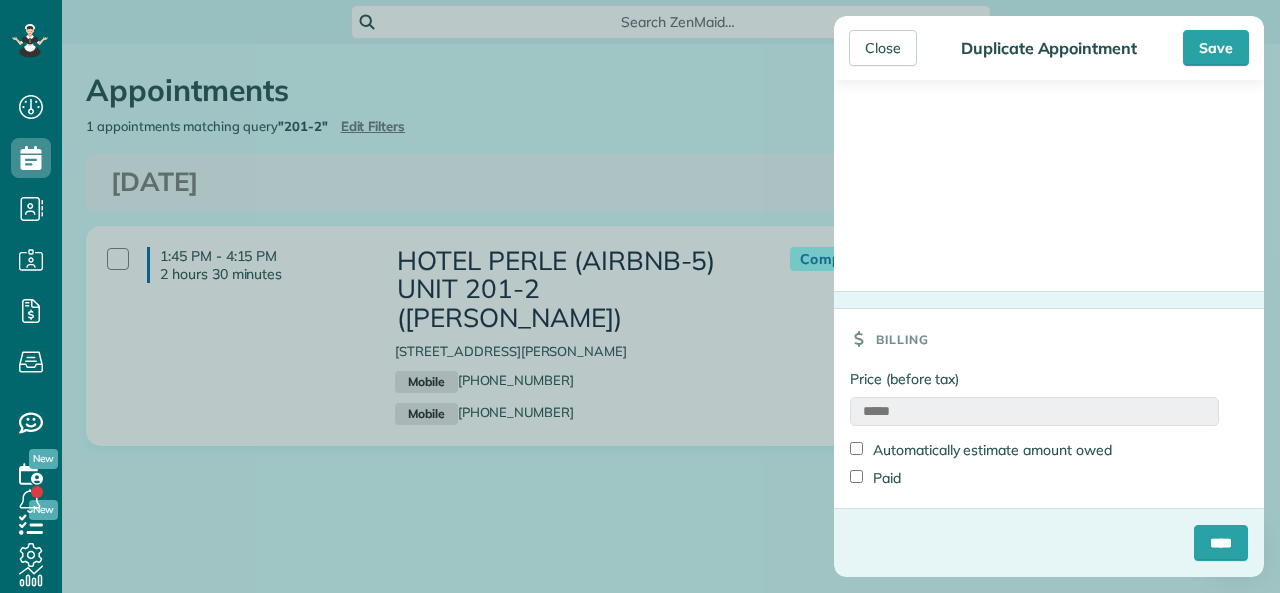 type on "**********" 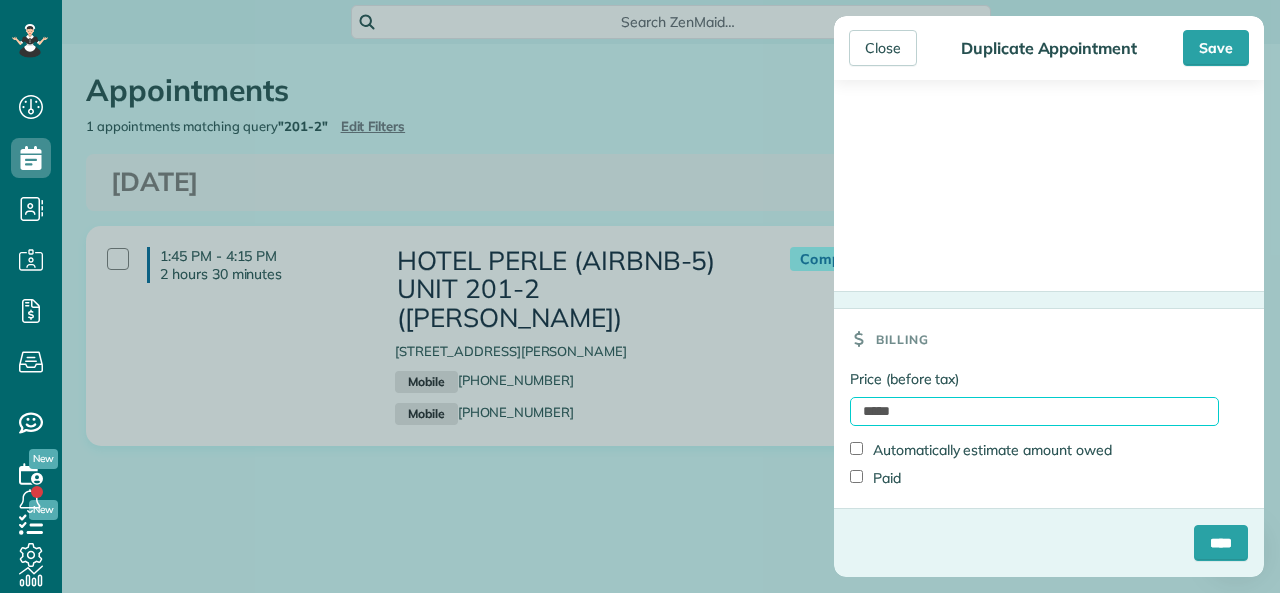 click on "*****" at bounding box center (1034, 411) 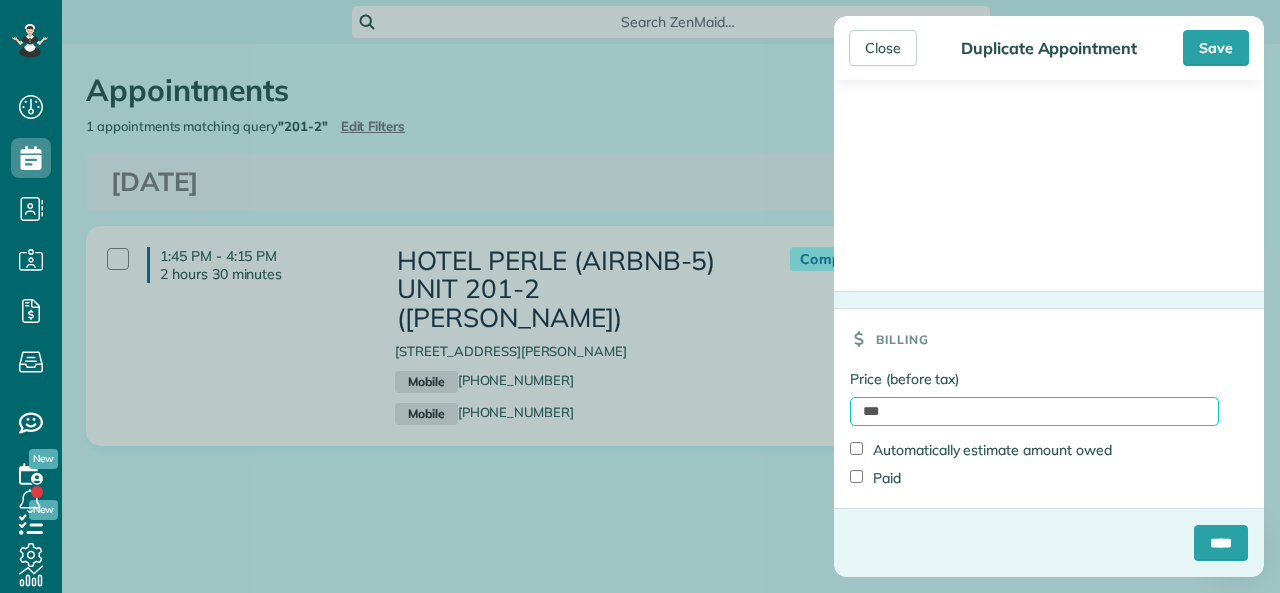 type on "*******" 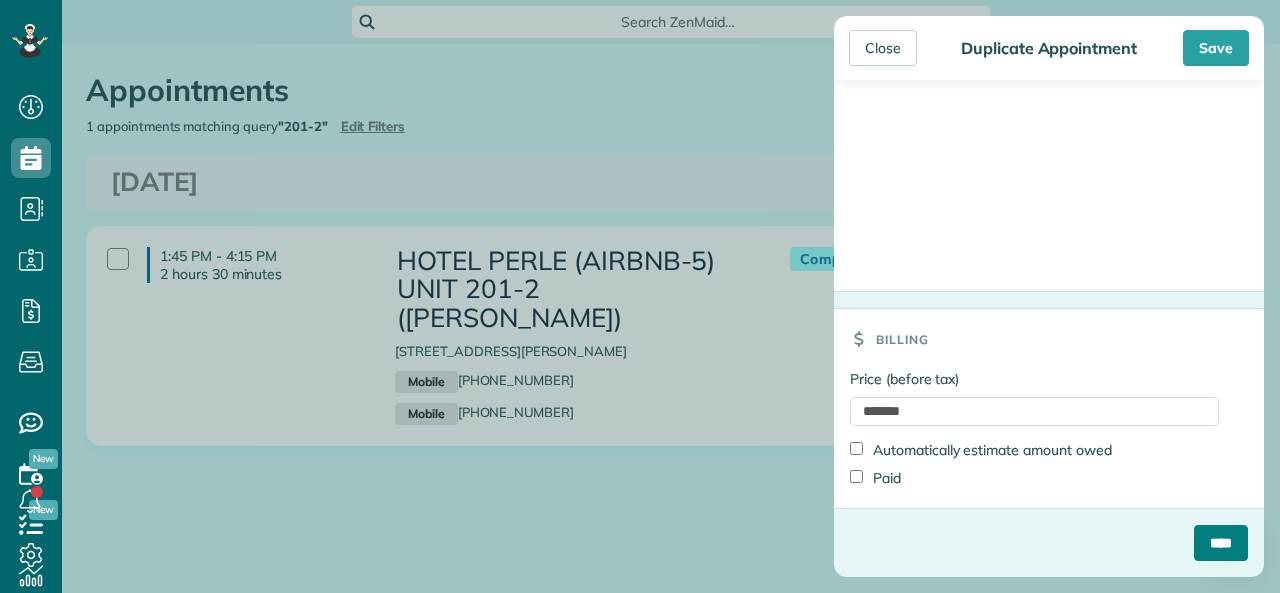click on "****" at bounding box center [1221, 543] 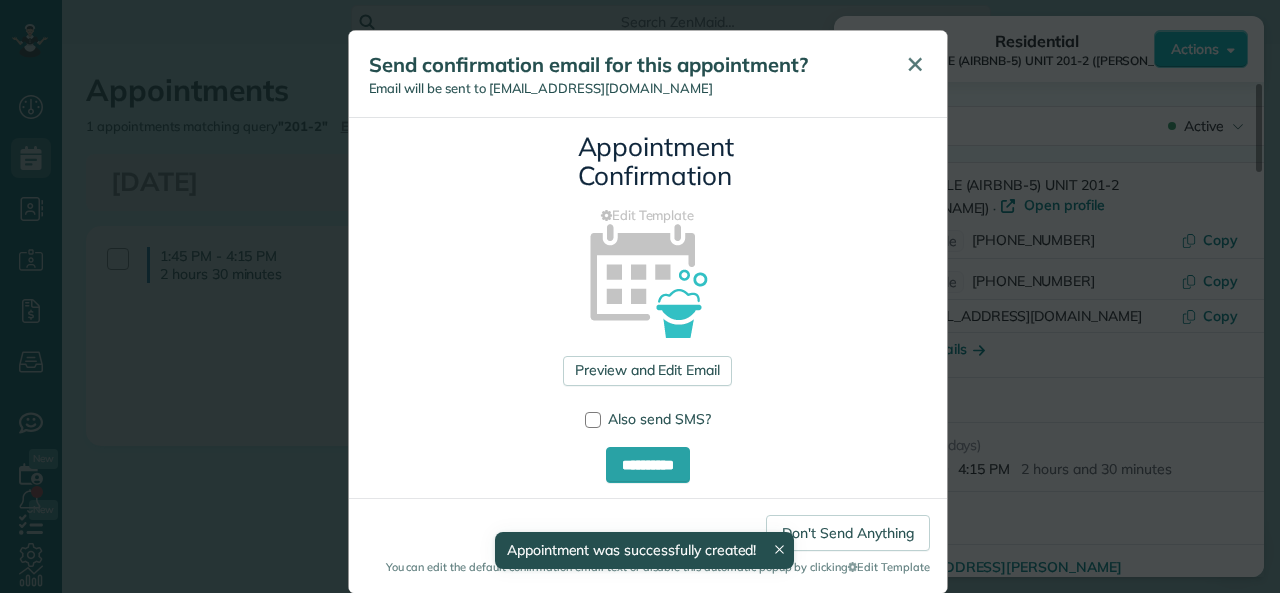 click on "✕" at bounding box center [915, 64] 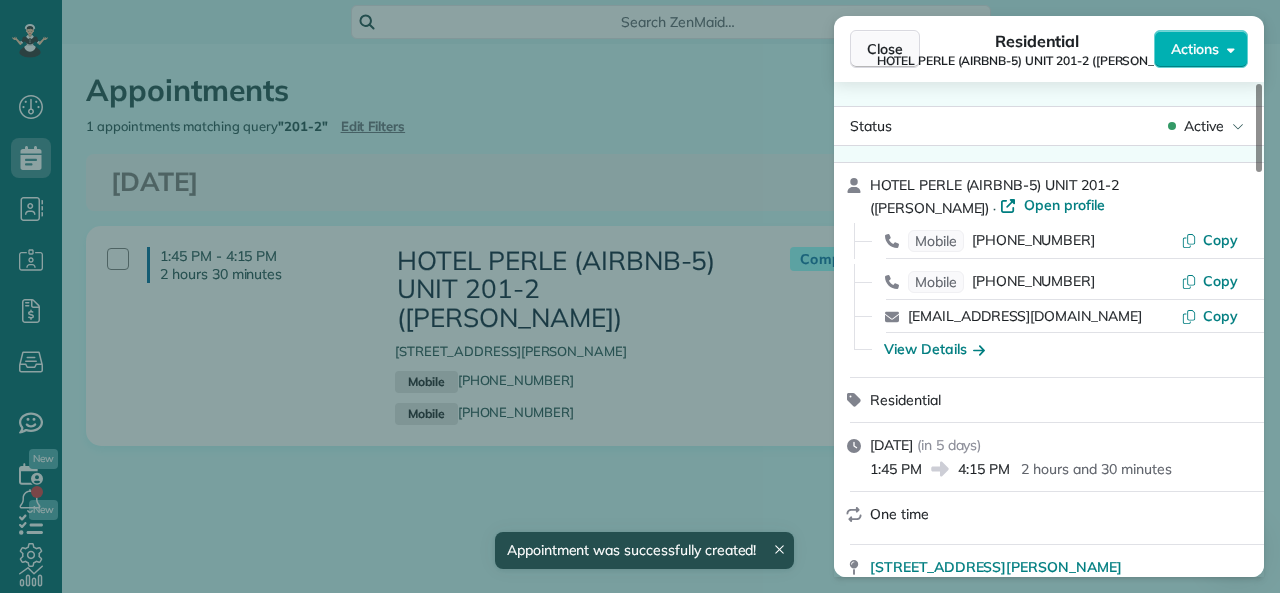 click on "Close" at bounding box center [885, 49] 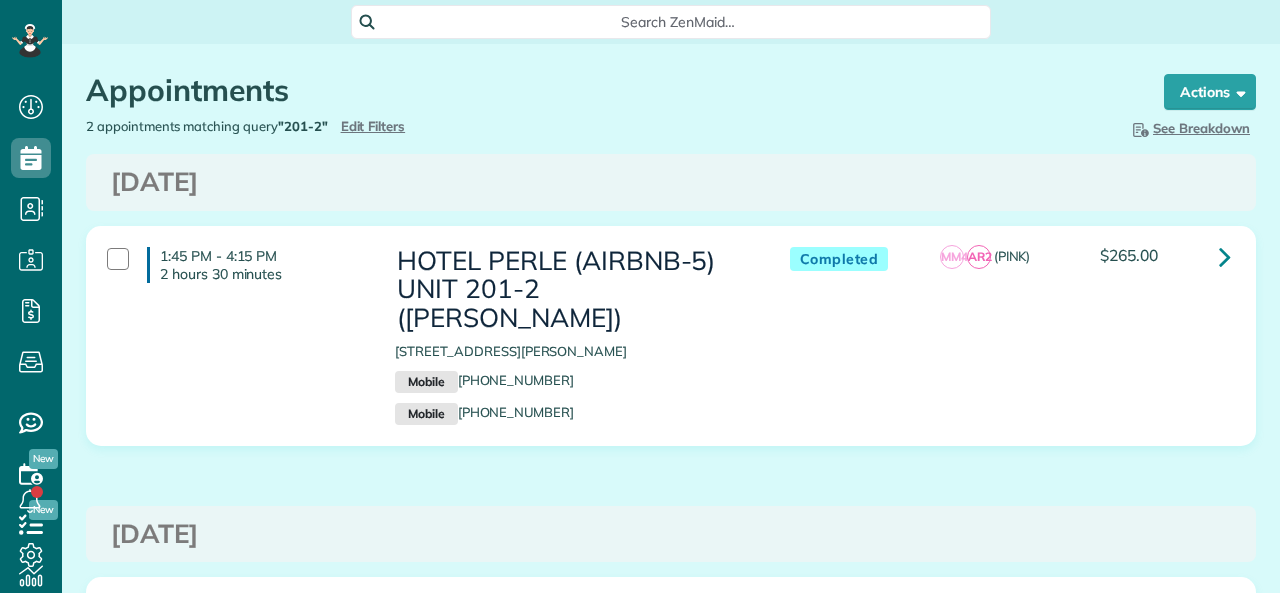scroll, scrollTop: 0, scrollLeft: 0, axis: both 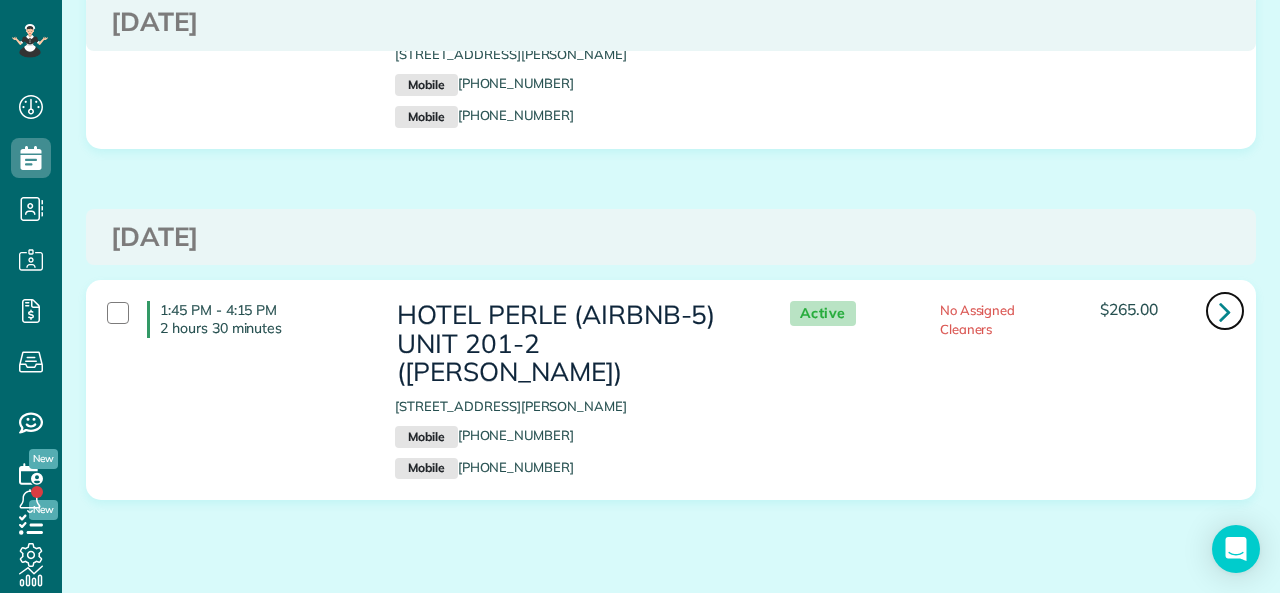 click at bounding box center (1225, 311) 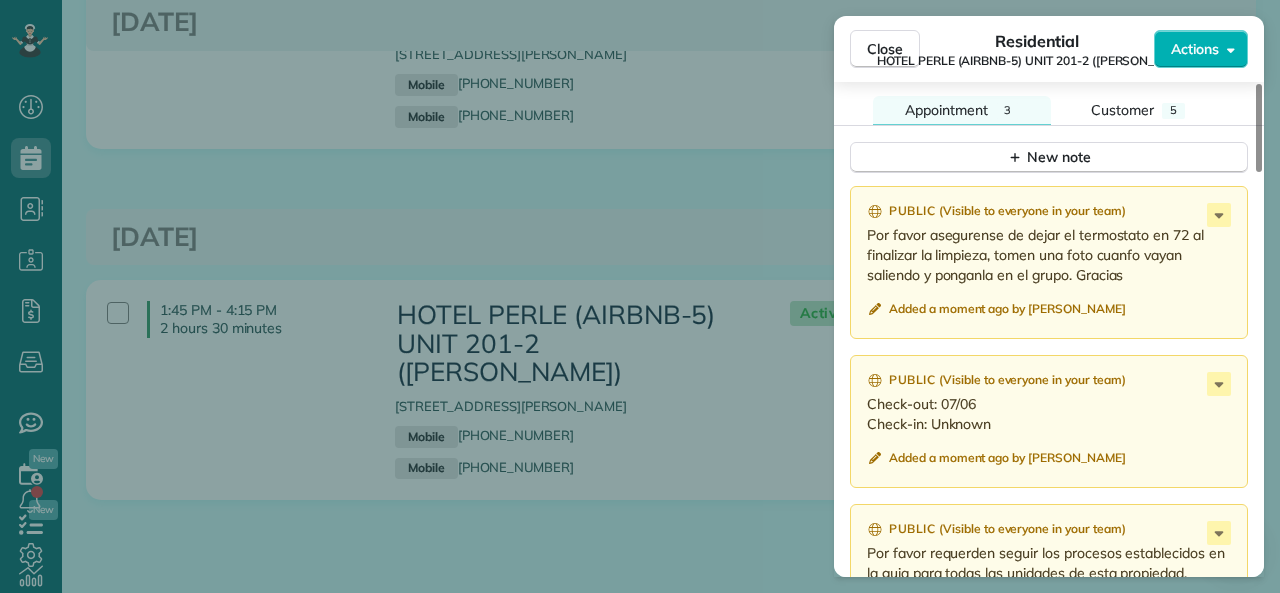 scroll, scrollTop: 1700, scrollLeft: 0, axis: vertical 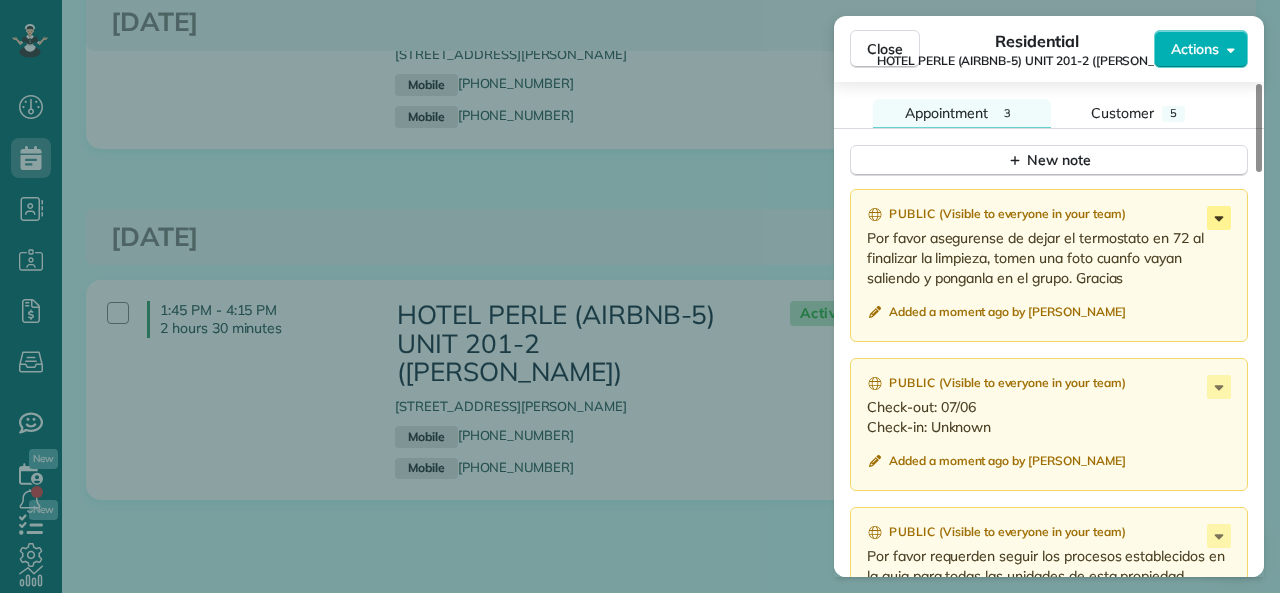 click 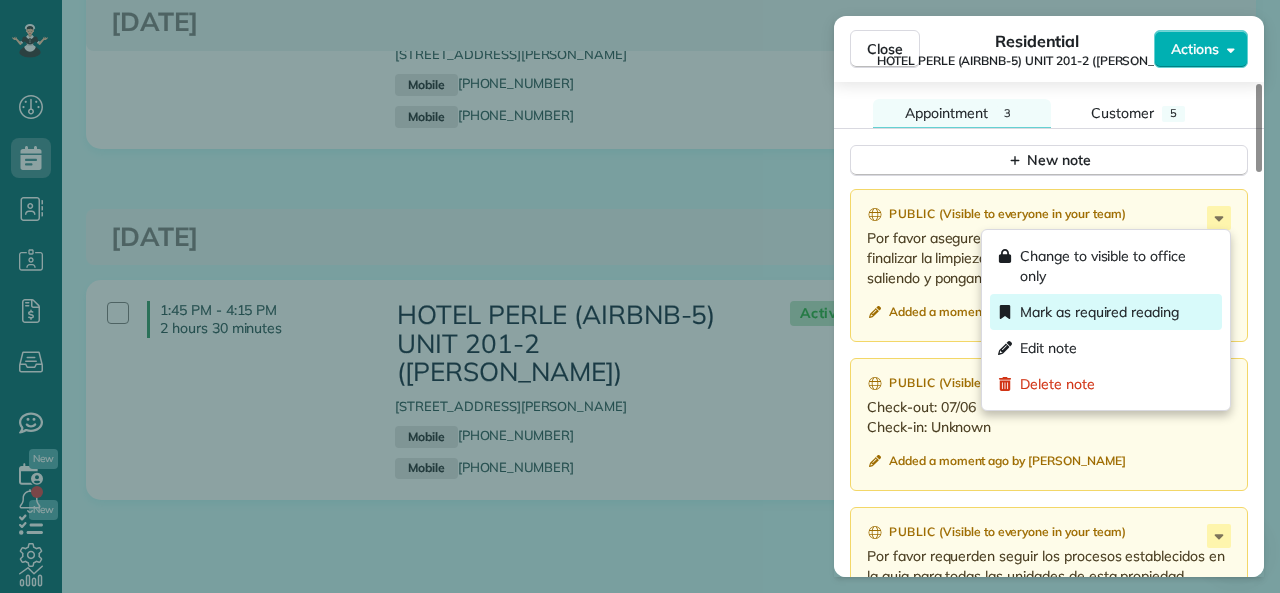 click on "Mark as required reading" at bounding box center [1106, 312] 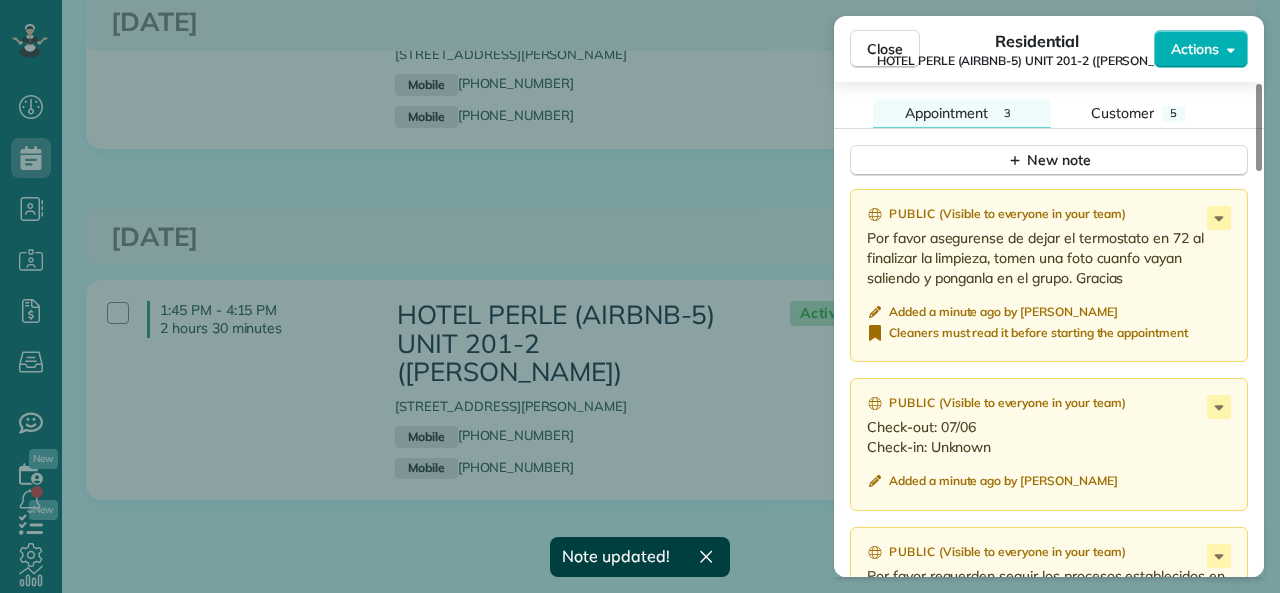 click on "Public ( Visible to everyone in your team ) Check-out: 07/06
Check-in: Unknown
Added a minute ago by [PERSON_NAME]" at bounding box center [1049, 444] 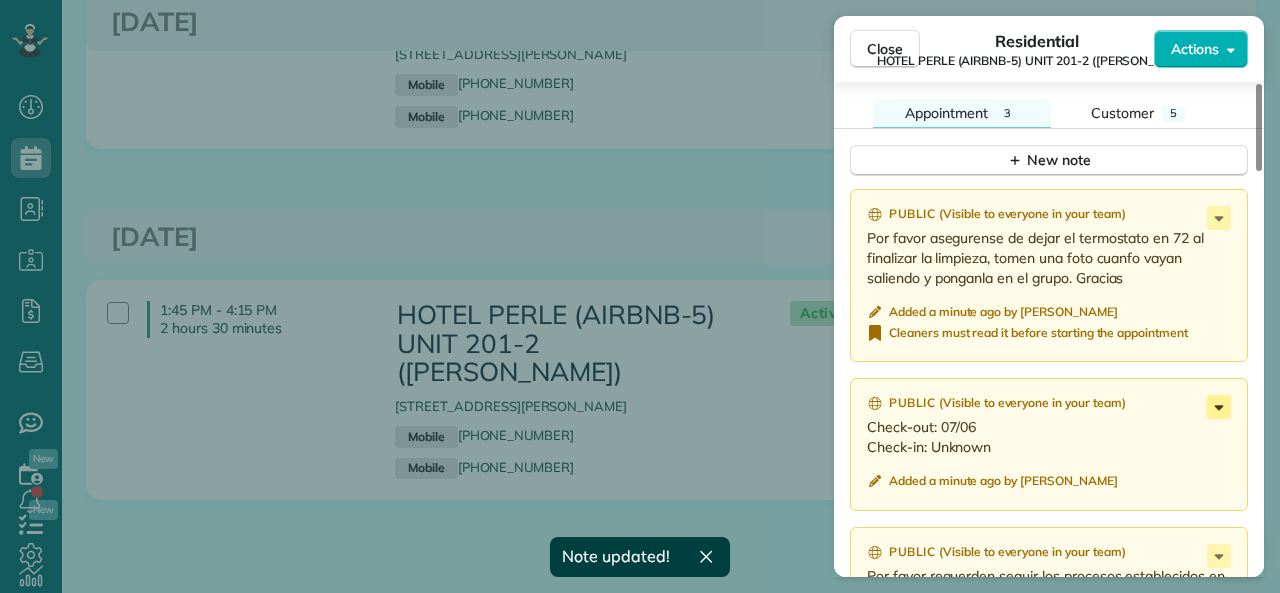 click 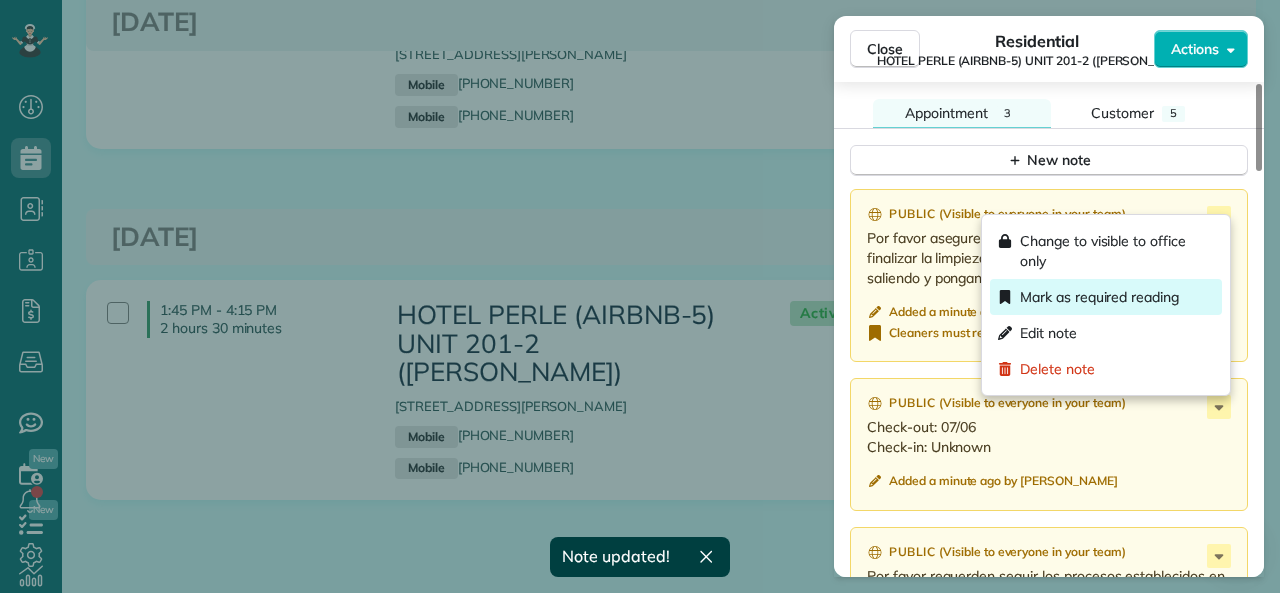 click on "Mark as required reading" at bounding box center (1099, 297) 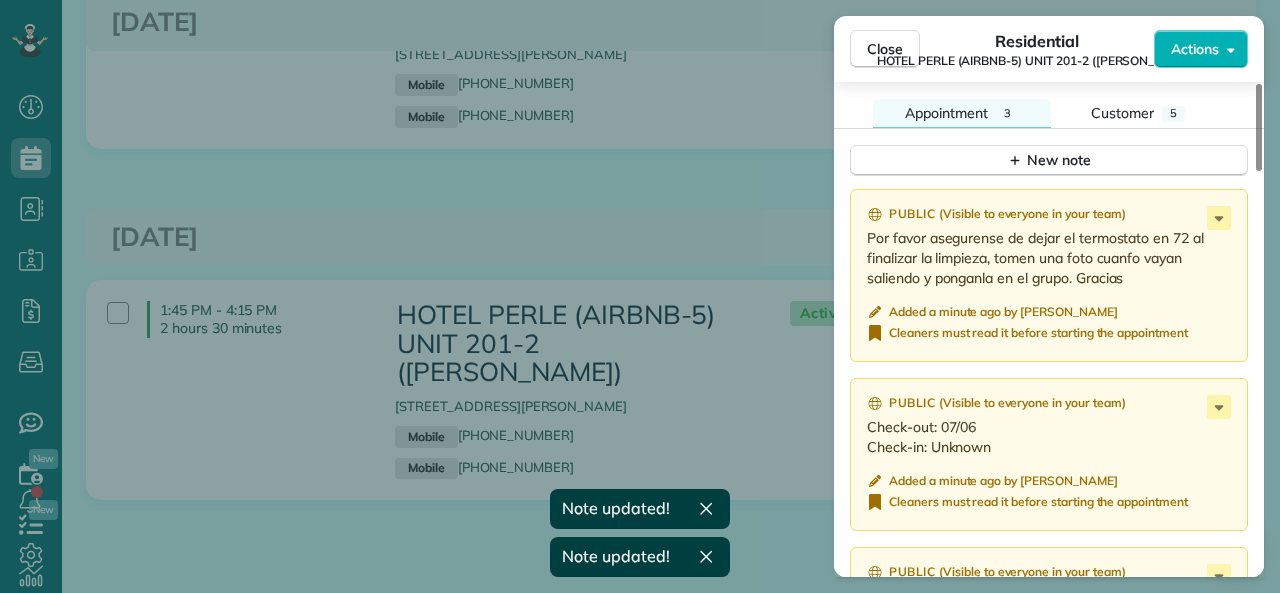 scroll, scrollTop: 2000, scrollLeft: 0, axis: vertical 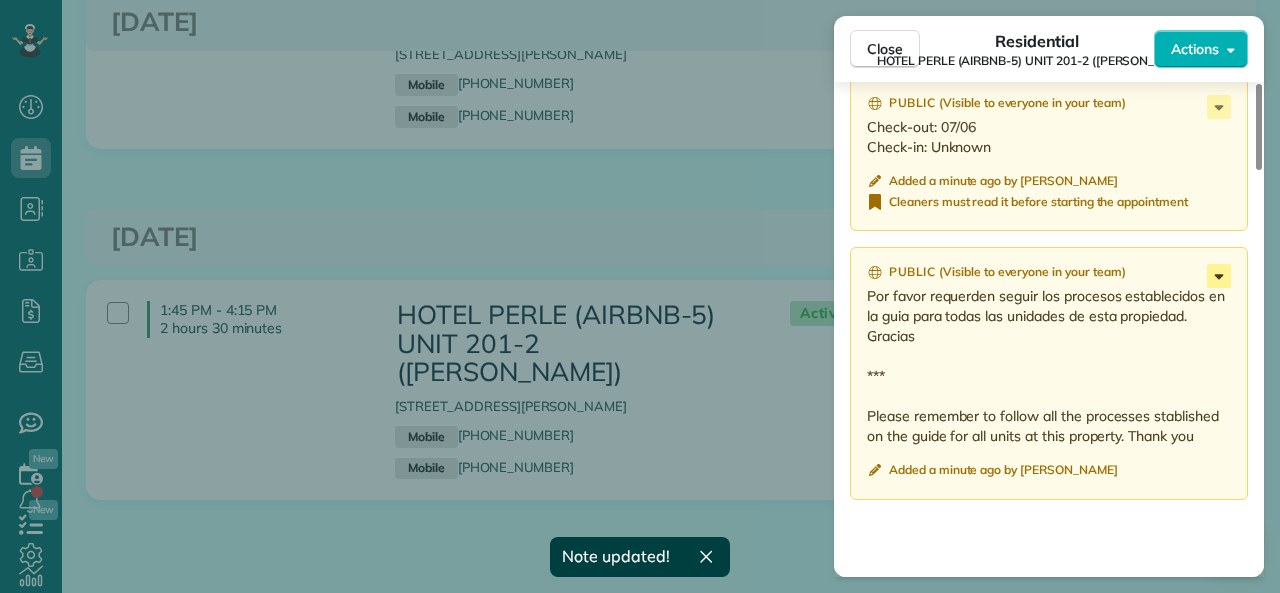 click 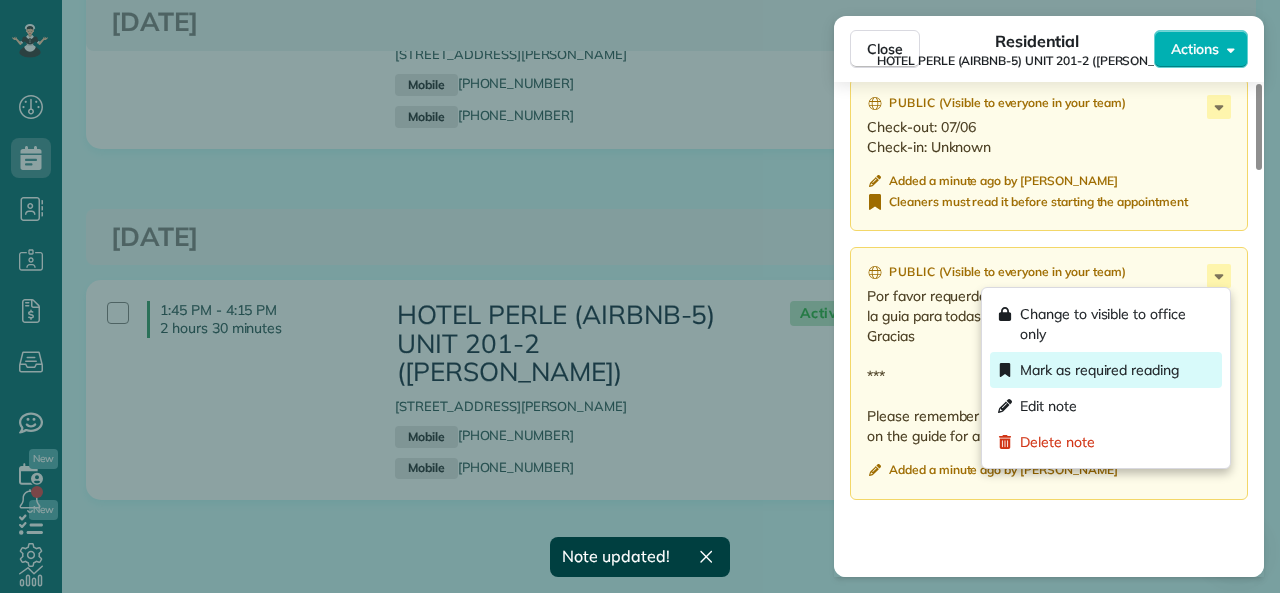 click on "Mark as required reading" at bounding box center [1106, 370] 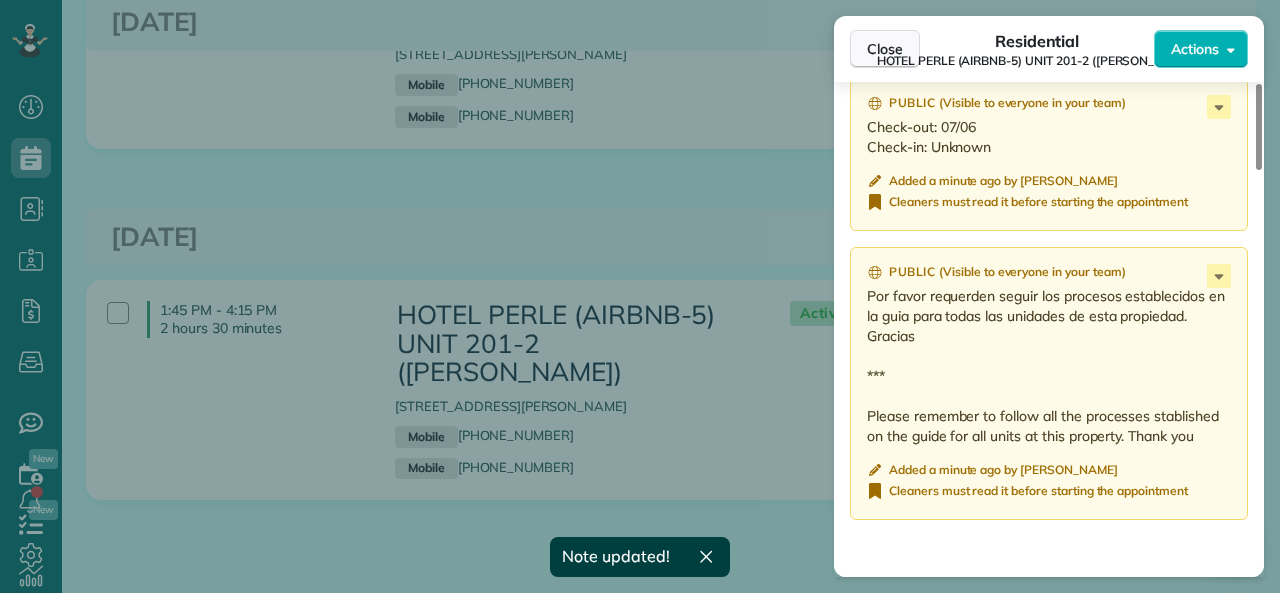 click on "Close" at bounding box center (885, 49) 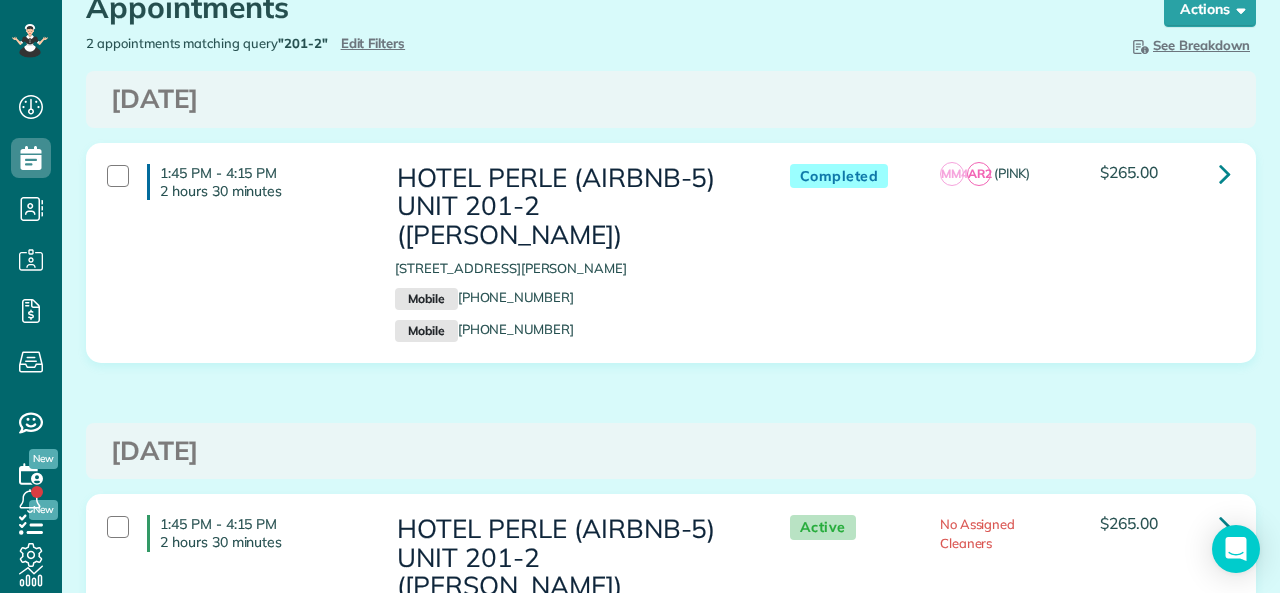 scroll, scrollTop: 0, scrollLeft: 0, axis: both 